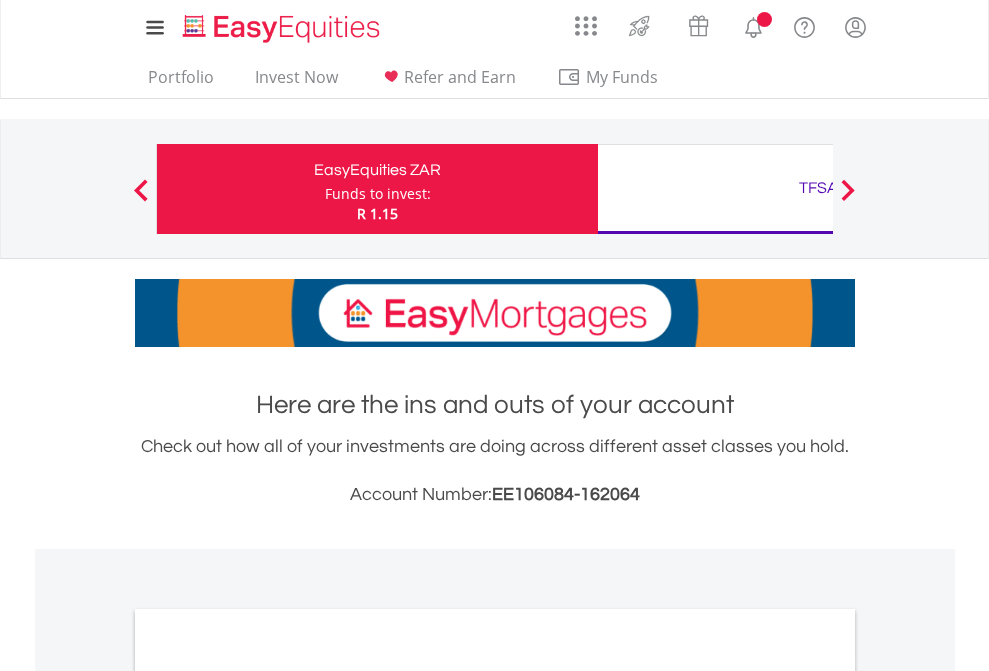 scroll, scrollTop: 0, scrollLeft: 0, axis: both 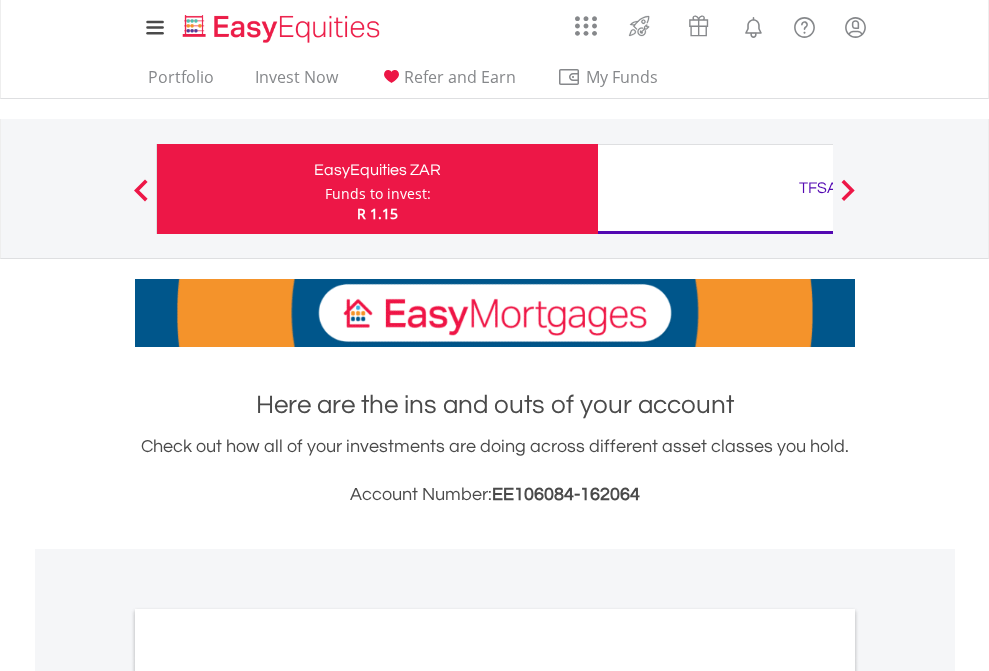click on "Funds to invest:" at bounding box center [378, 194] 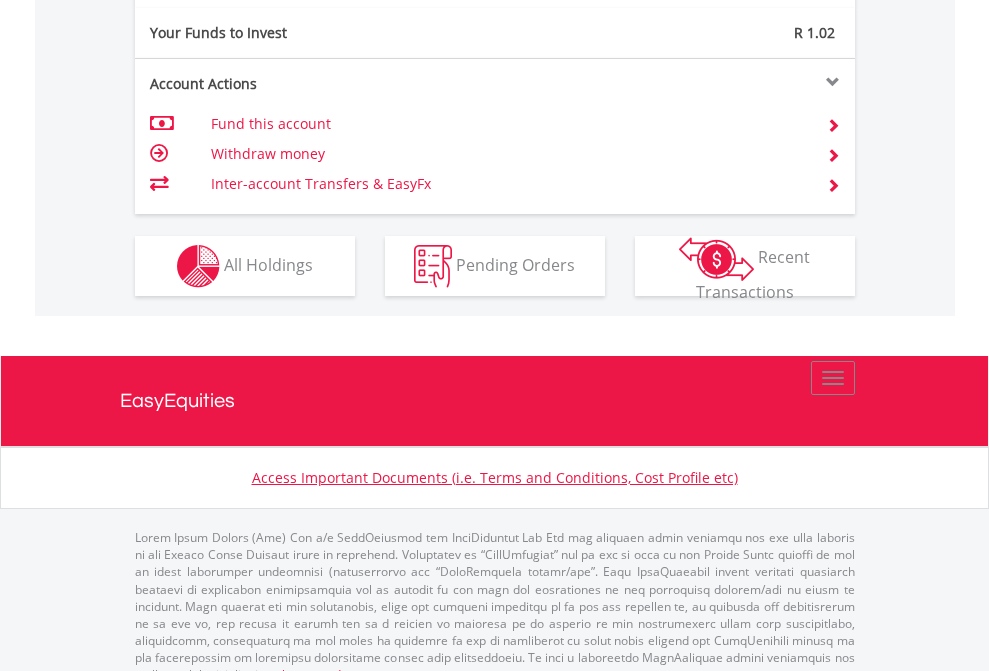 scroll, scrollTop: 1957, scrollLeft: 0, axis: vertical 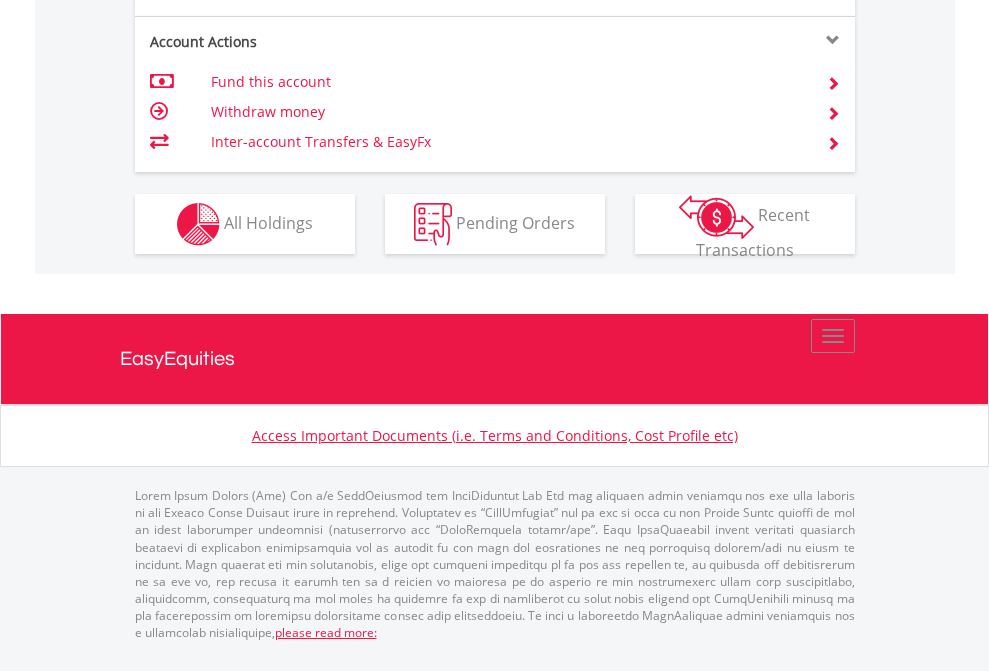 click on "Investment types" at bounding box center (706, -337) 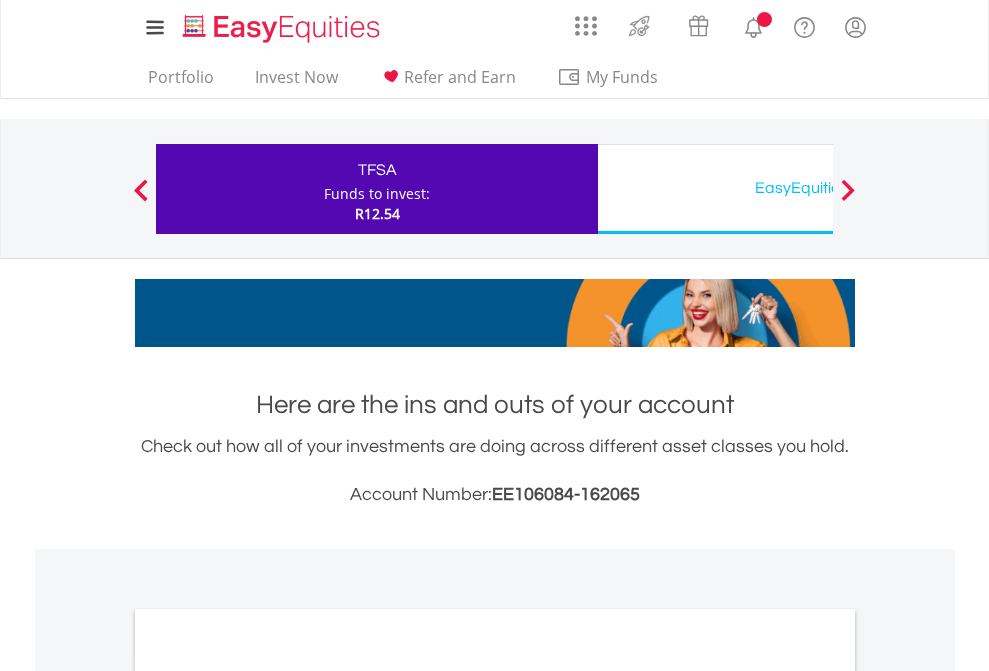 scroll, scrollTop: 0, scrollLeft: 0, axis: both 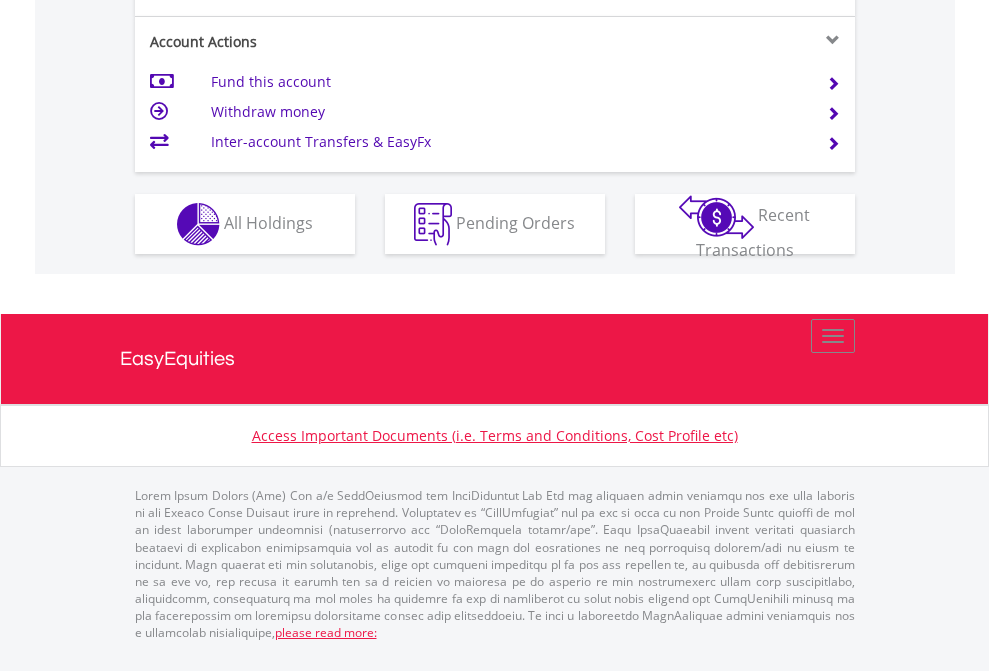click on "Investment types" at bounding box center [706, -337] 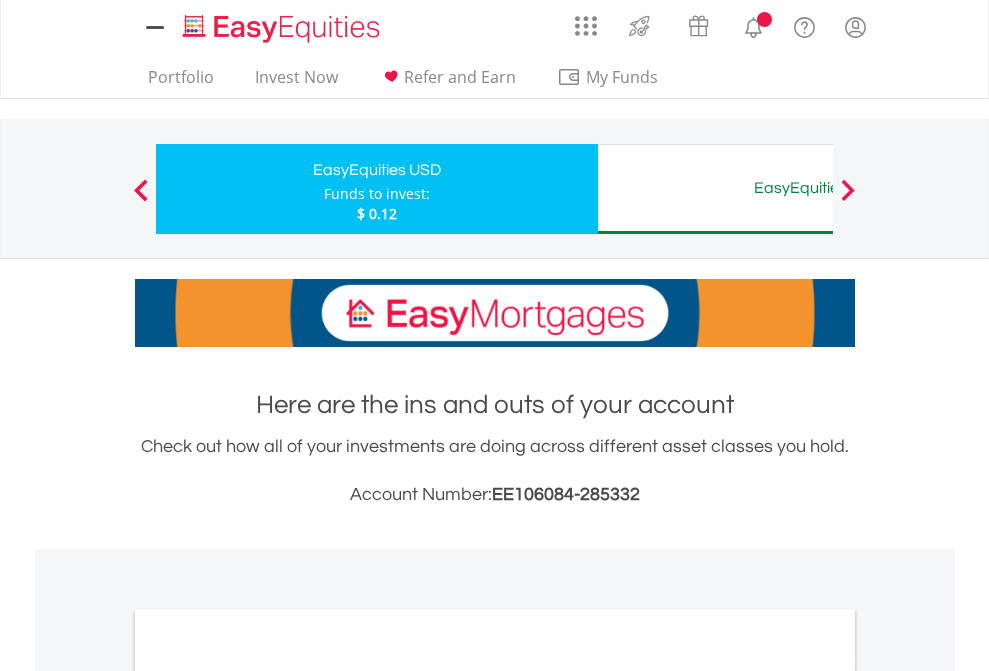 scroll, scrollTop: 0, scrollLeft: 0, axis: both 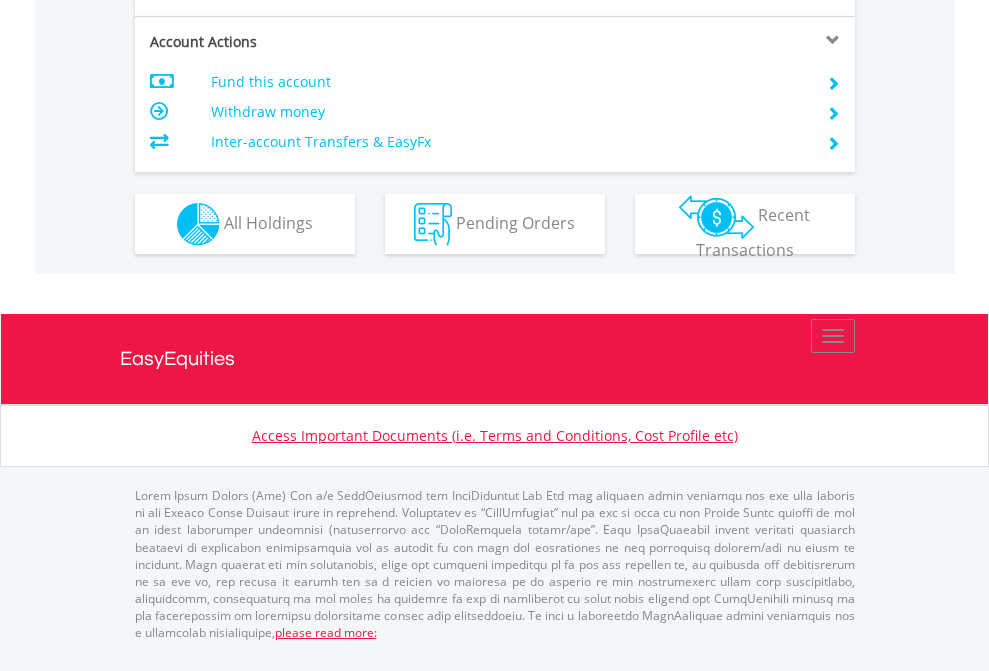 click on "Investment types" at bounding box center [706, -337] 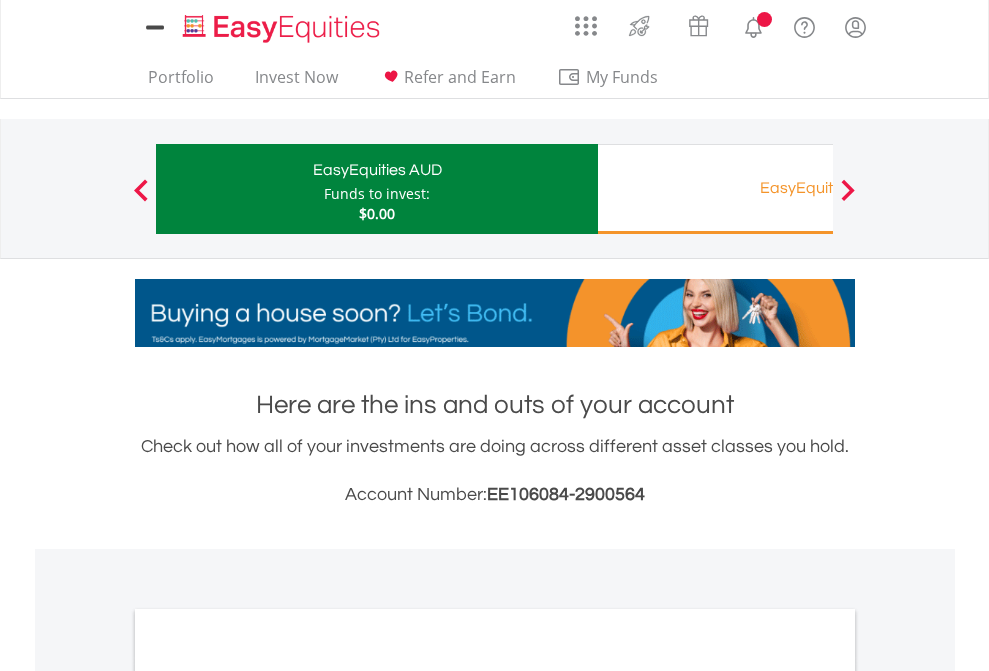 scroll, scrollTop: 0, scrollLeft: 0, axis: both 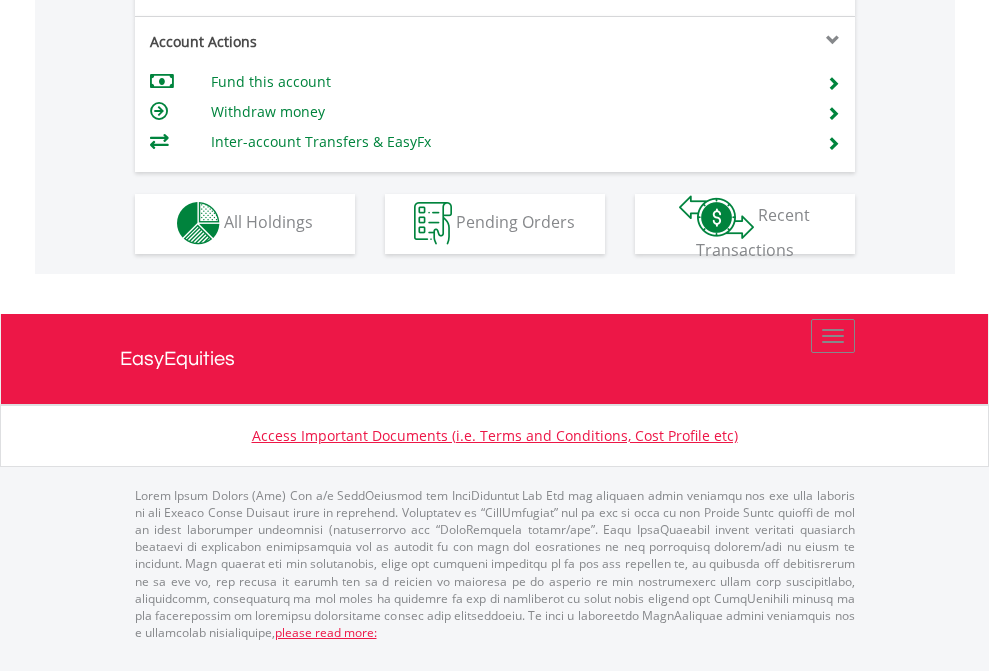 click on "Investment types" at bounding box center (706, -353) 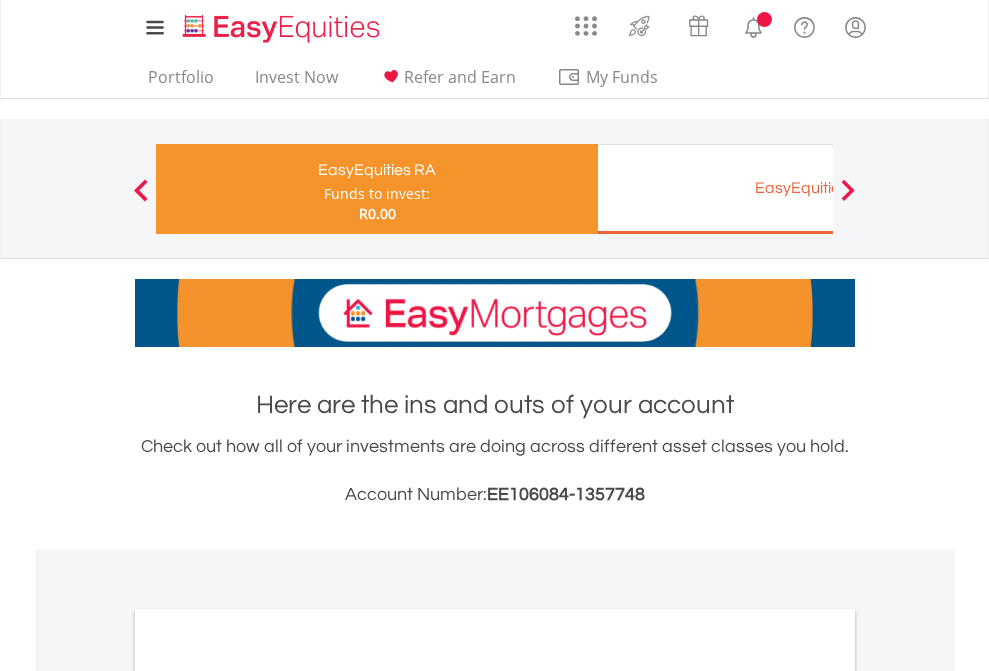 scroll, scrollTop: 0, scrollLeft: 0, axis: both 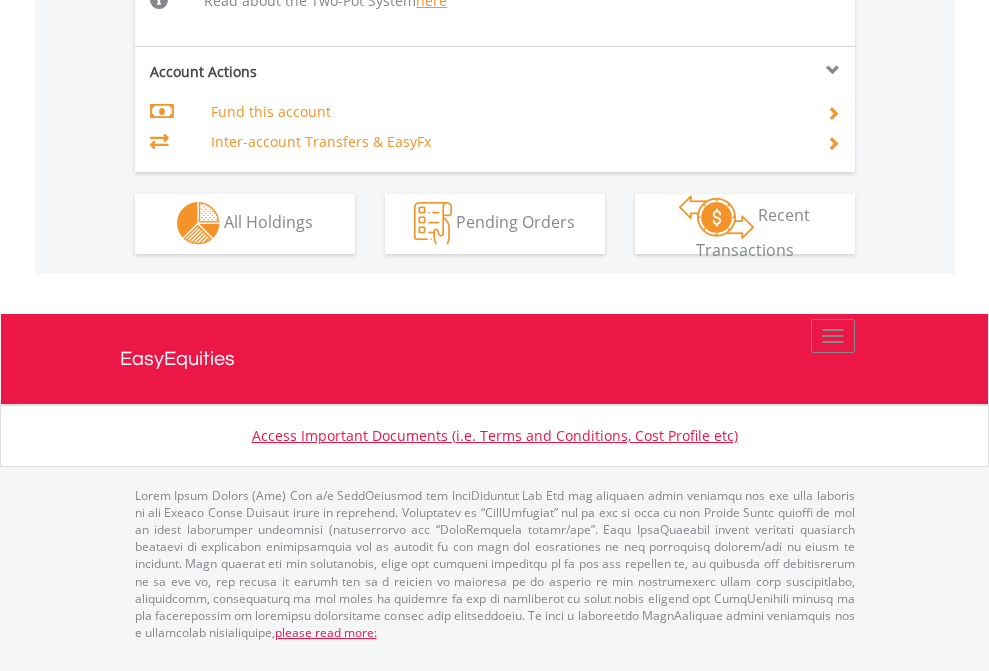 click on "Investment types" at bounding box center (706, -534) 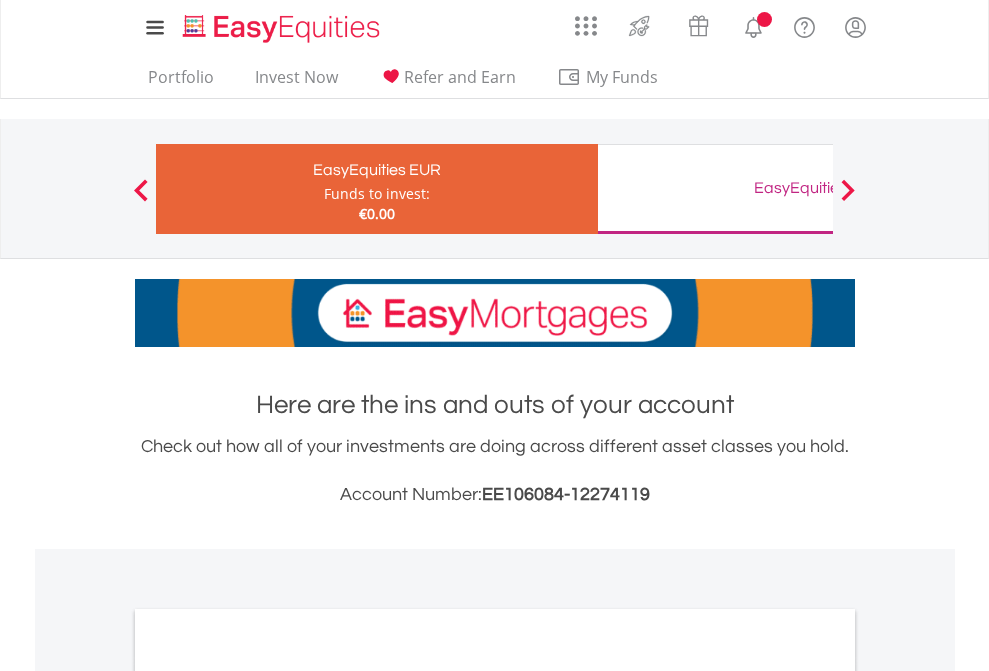 scroll, scrollTop: 0, scrollLeft: 0, axis: both 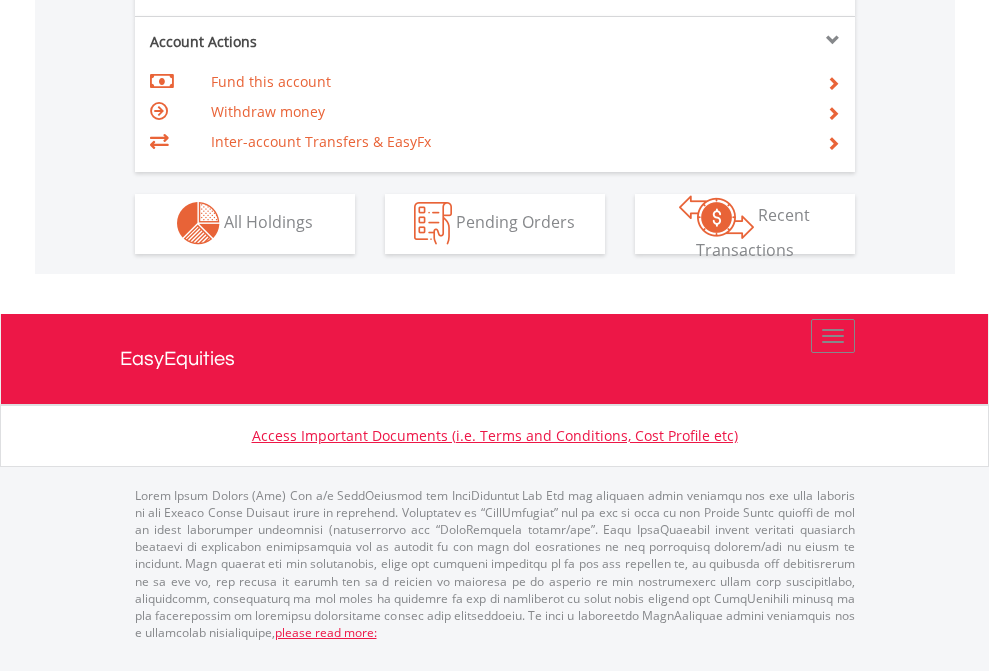 click on "Investment types" at bounding box center [706, -353] 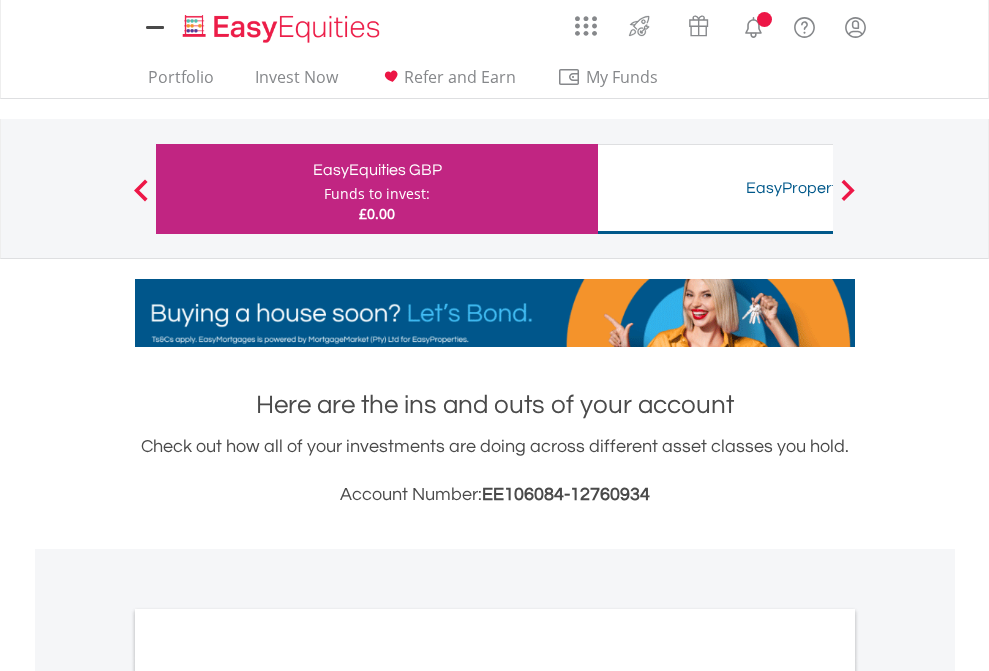 scroll, scrollTop: 0, scrollLeft: 0, axis: both 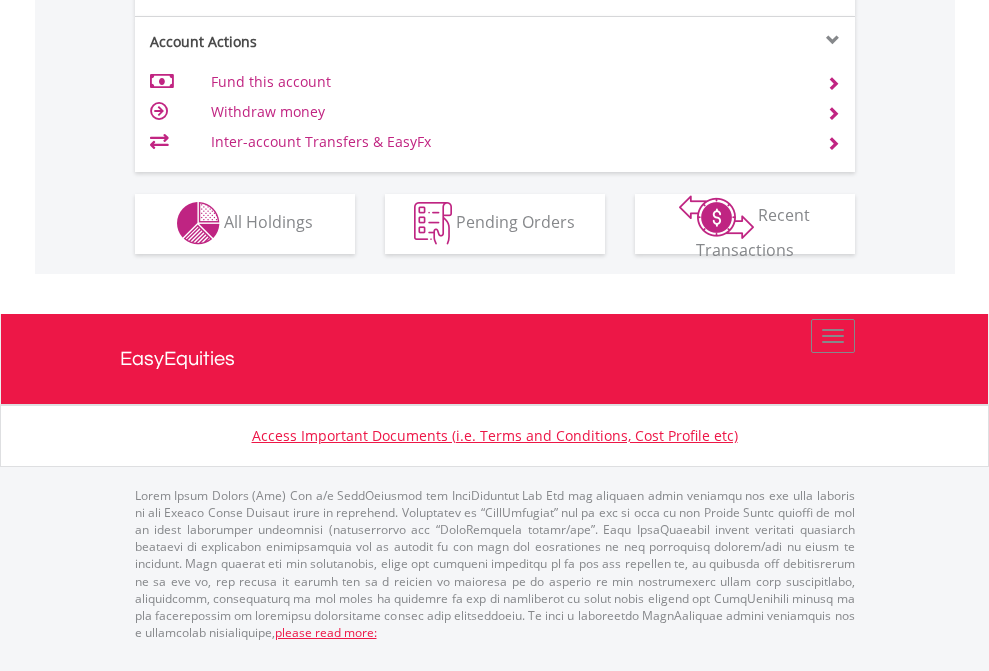 click on "Investment types" at bounding box center [706, -353] 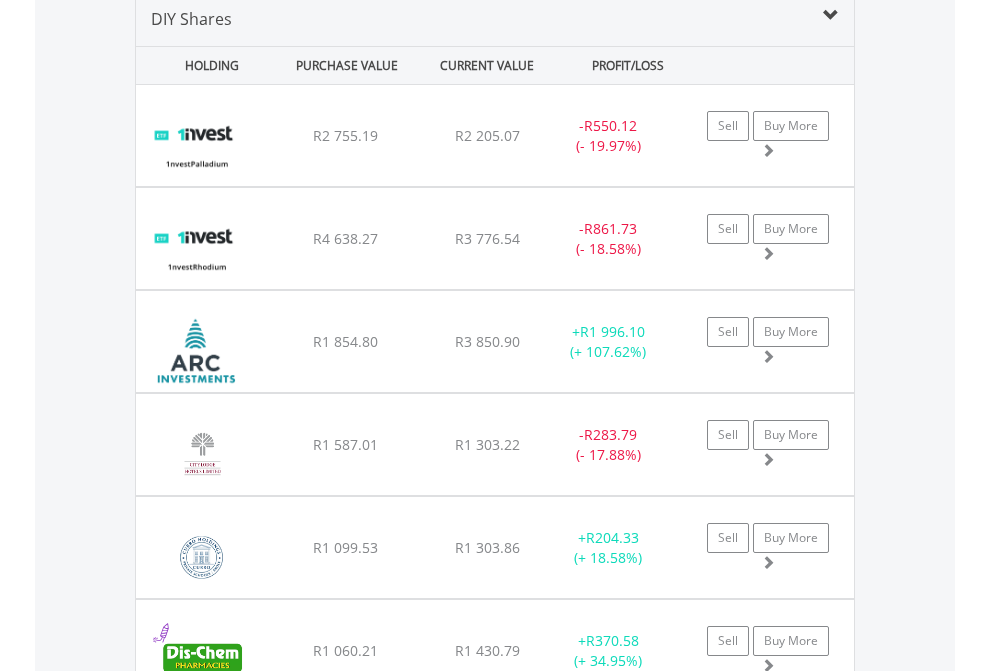 scroll, scrollTop: 1933, scrollLeft: 0, axis: vertical 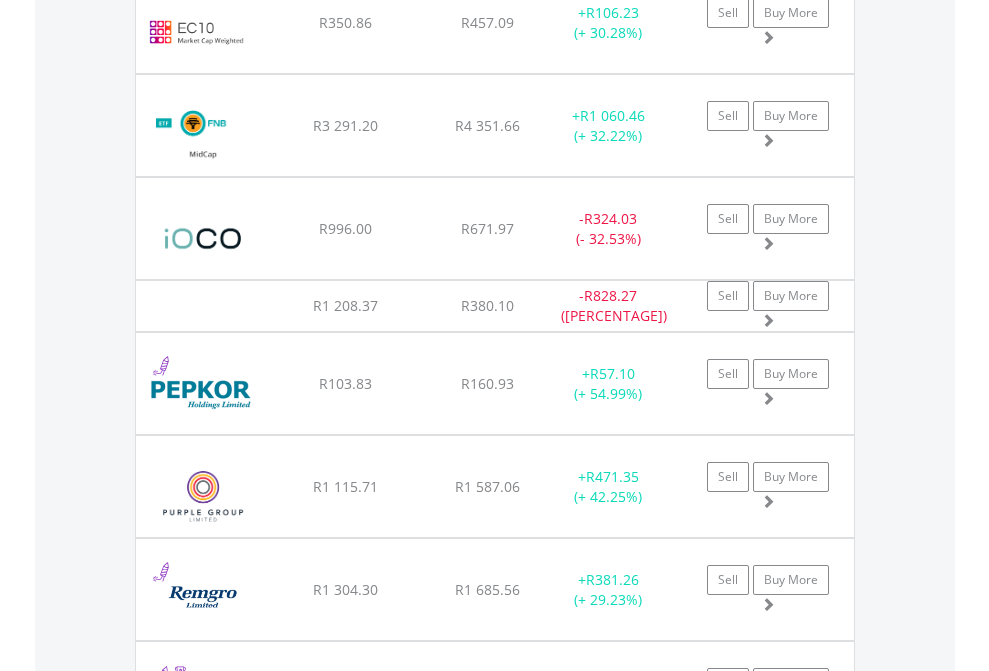 click on "TFSA" at bounding box center (818, -1745) 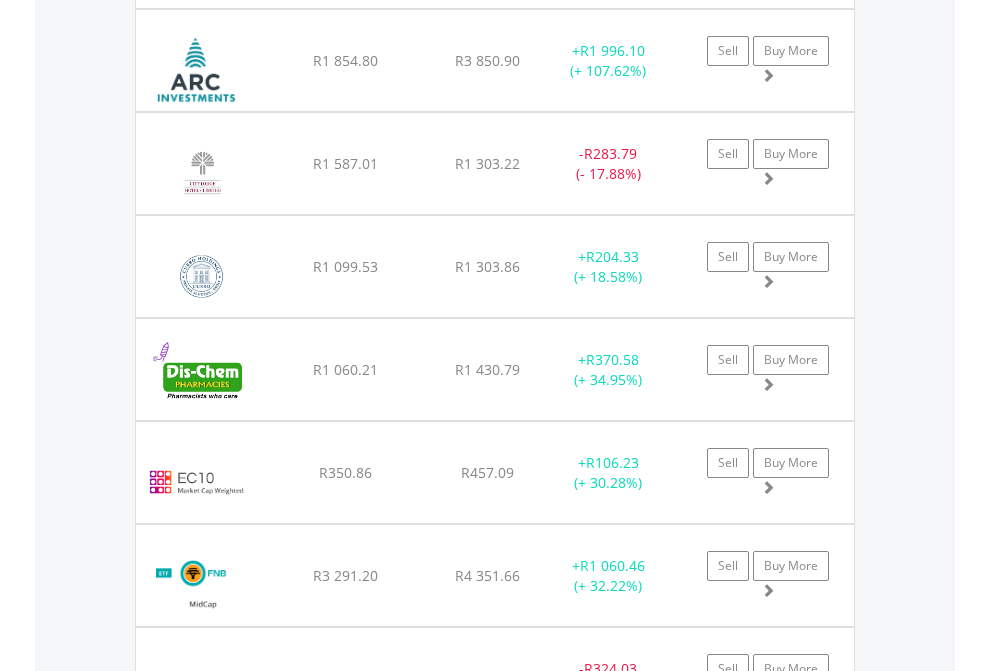 scroll, scrollTop: 144, scrollLeft: 0, axis: vertical 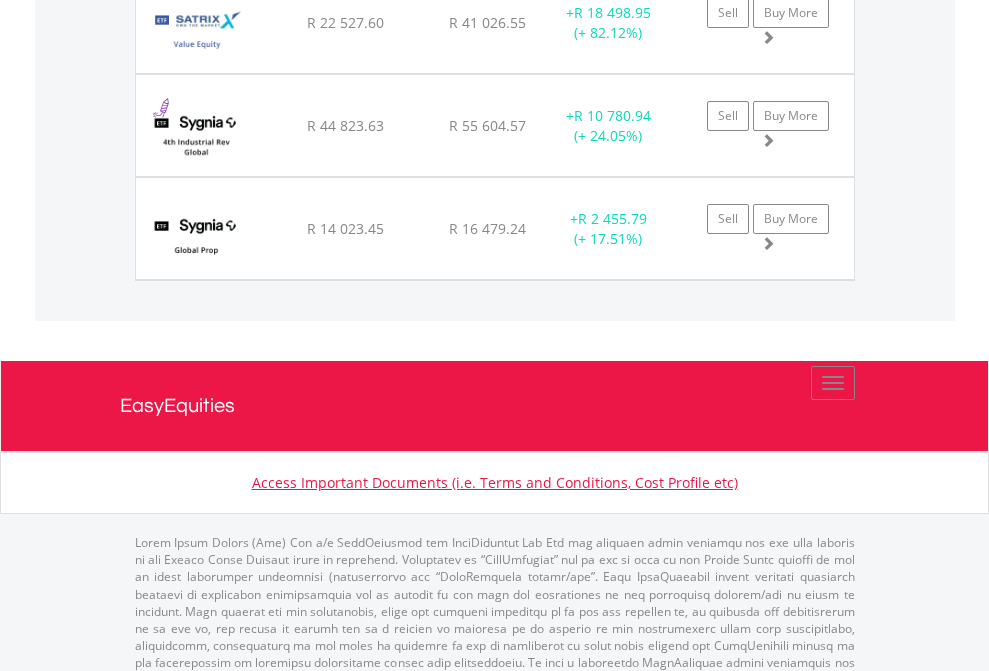 click on "EasyEquities USD" at bounding box center [818, -1745] 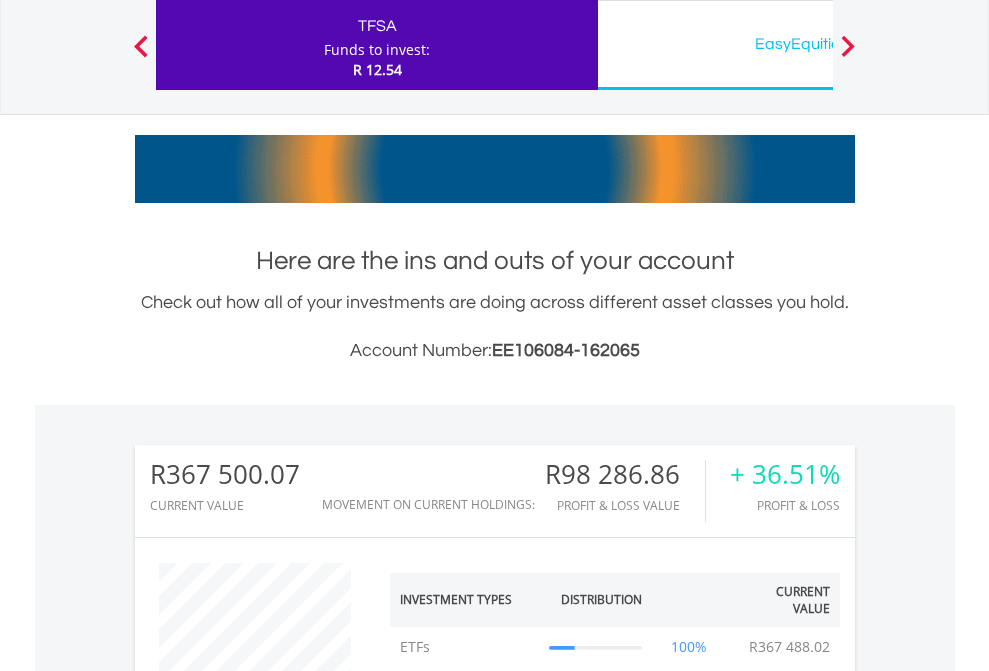 scroll, scrollTop: 999808, scrollLeft: 999687, axis: both 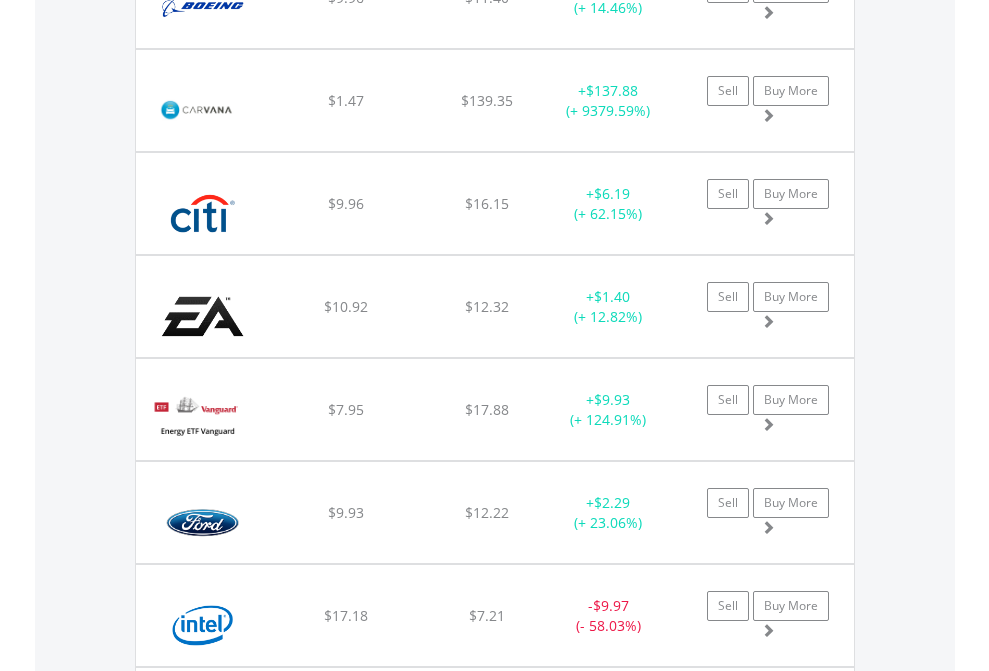 click on "EasyEquities AUD" at bounding box center [818, -2077] 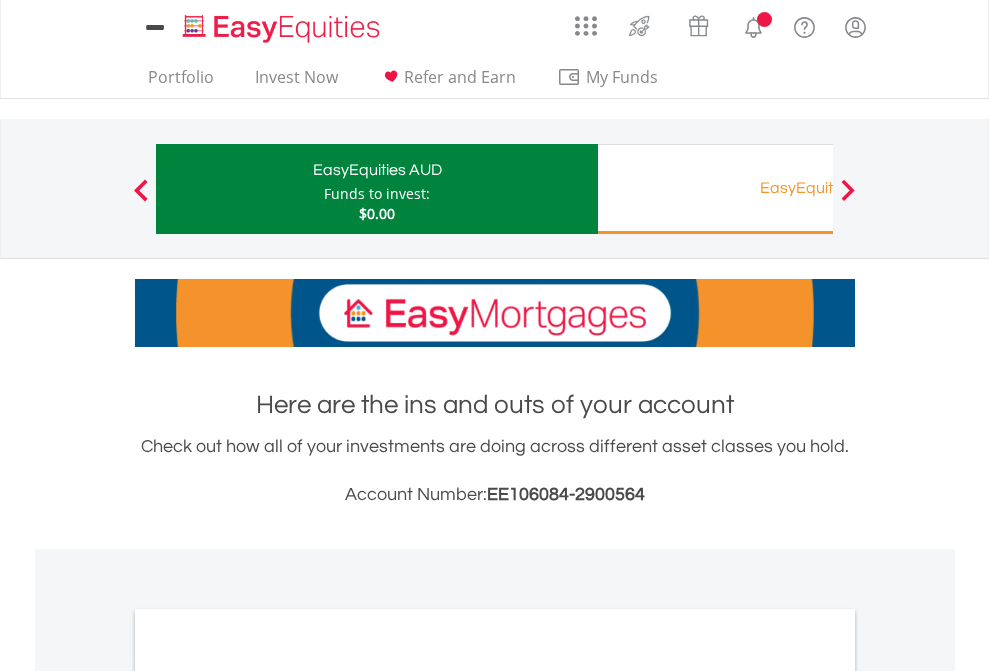 scroll, scrollTop: 0, scrollLeft: 0, axis: both 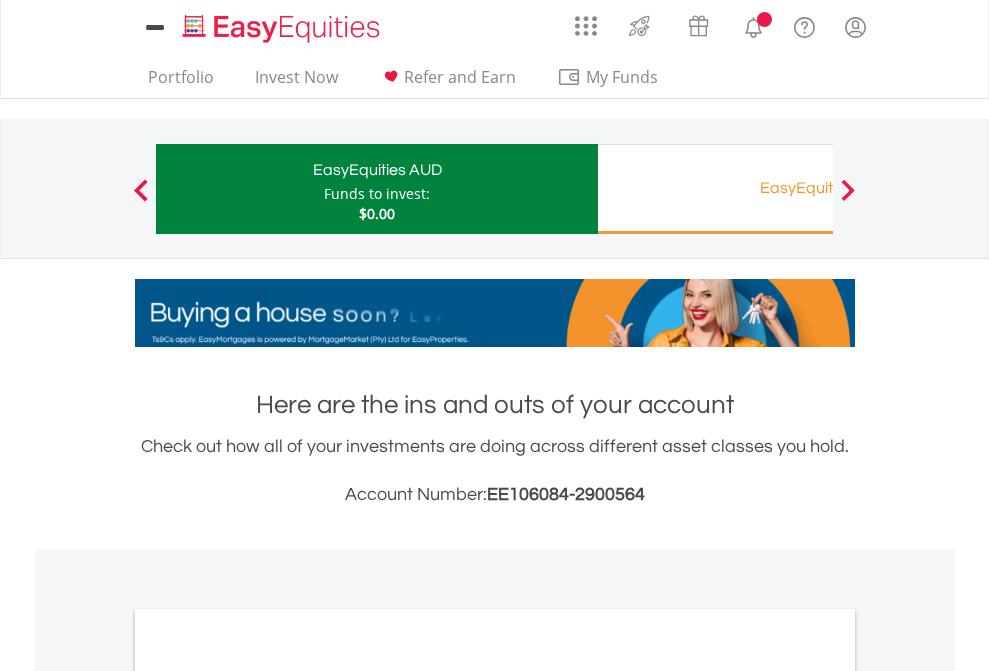 click on "All Holdings" at bounding box center [268, 1096] 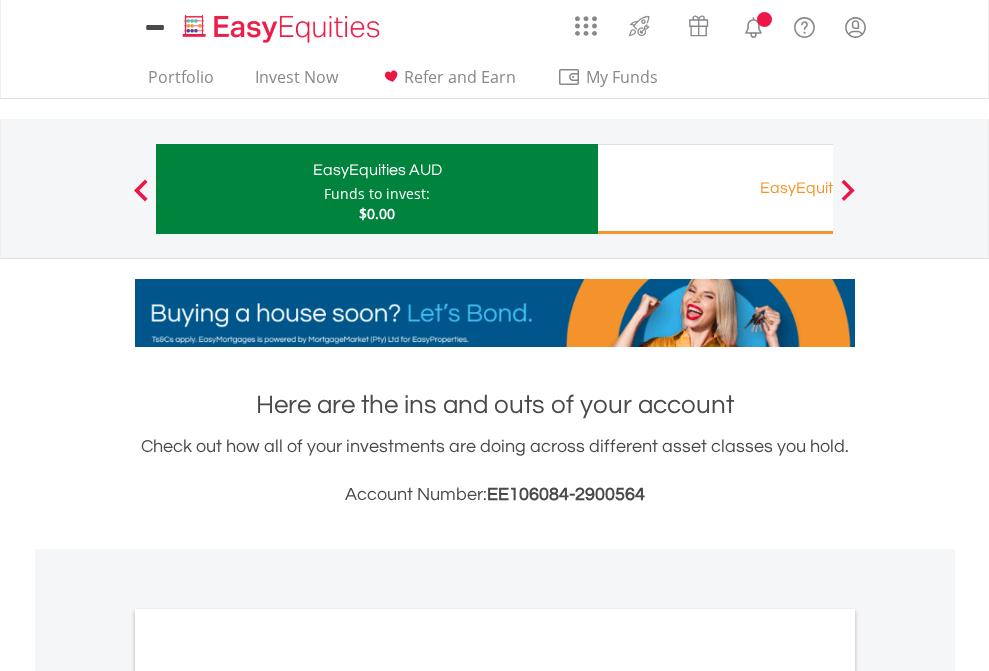 scroll, scrollTop: 1202, scrollLeft: 0, axis: vertical 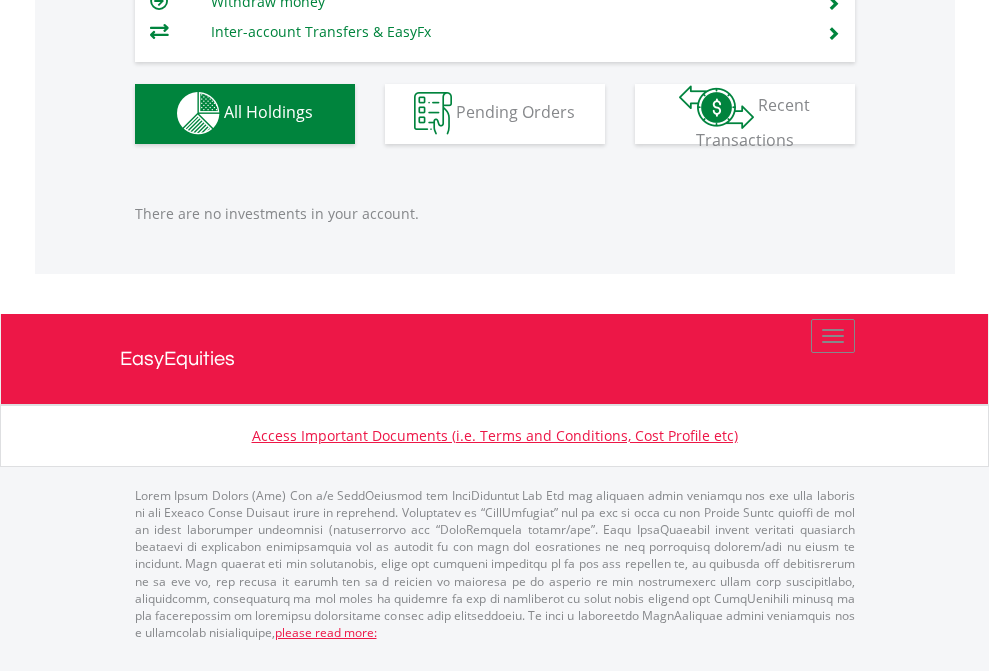 click on "EasyEquities RA" at bounding box center [818, -1142] 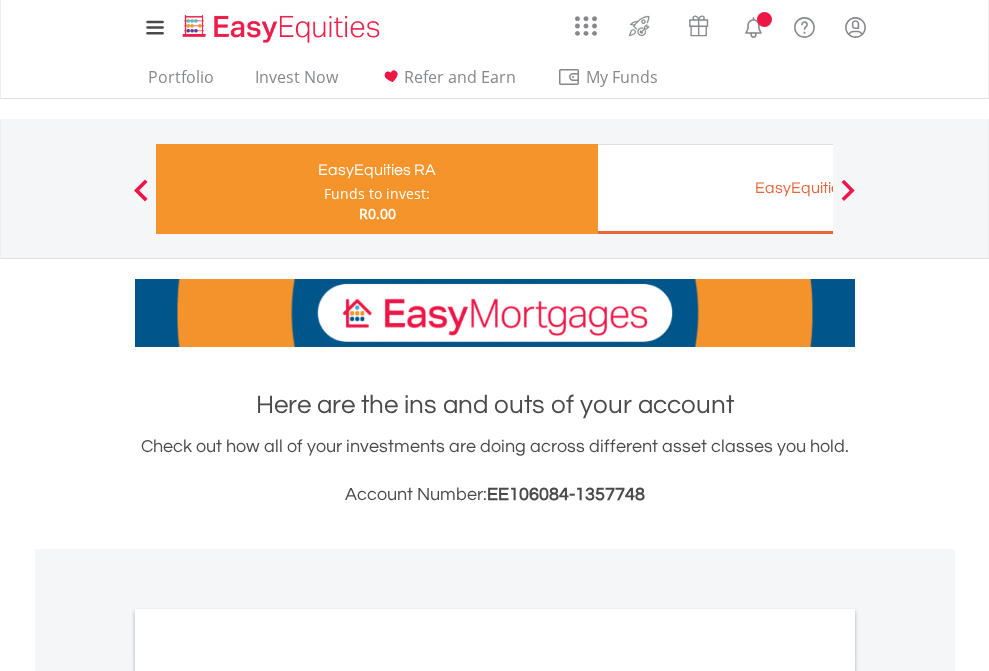 scroll, scrollTop: 0, scrollLeft: 0, axis: both 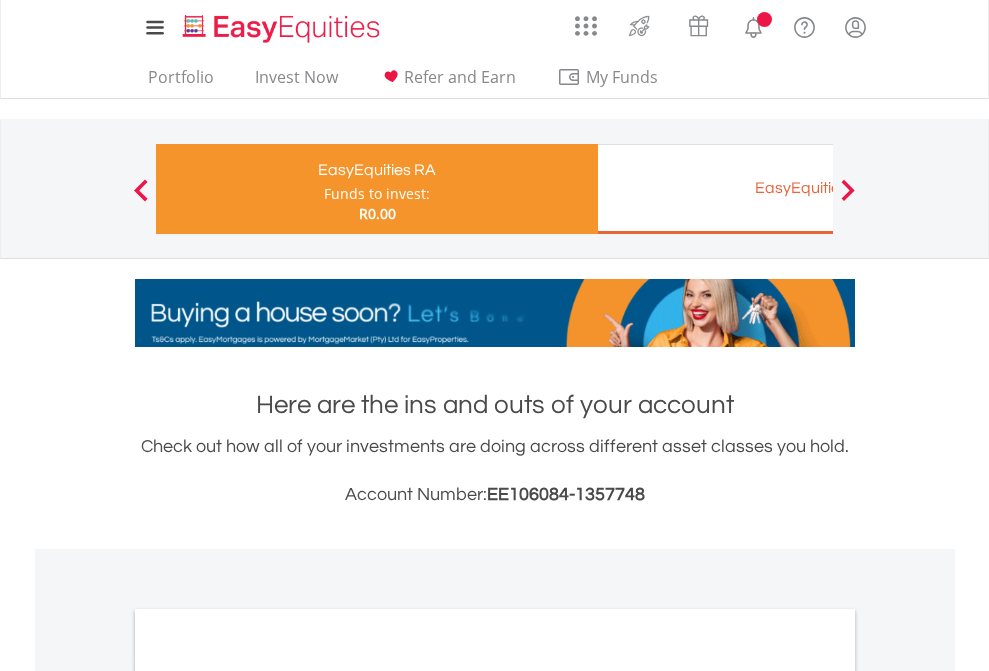 click on "All Holdings" at bounding box center [268, 1066] 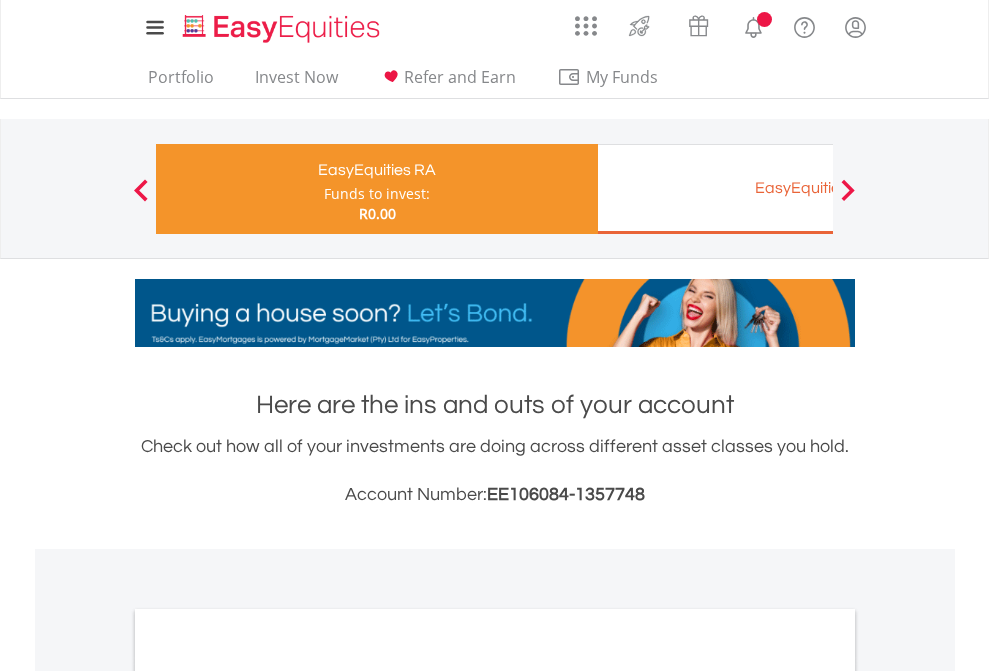 scroll, scrollTop: 1202, scrollLeft: 0, axis: vertical 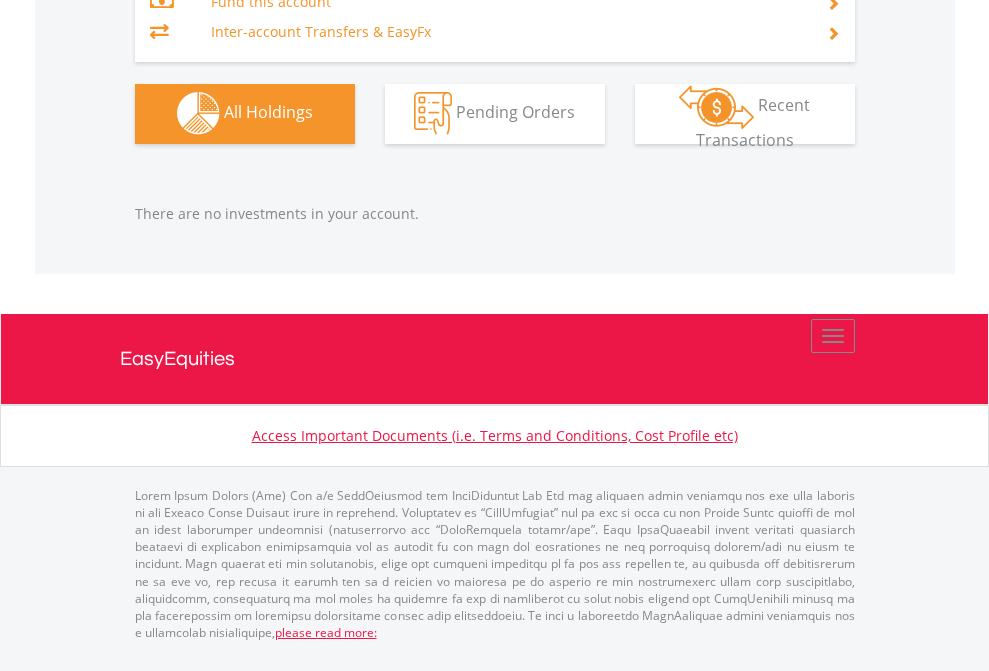 click on "EasyEquities EUR" at bounding box center (818, -1323) 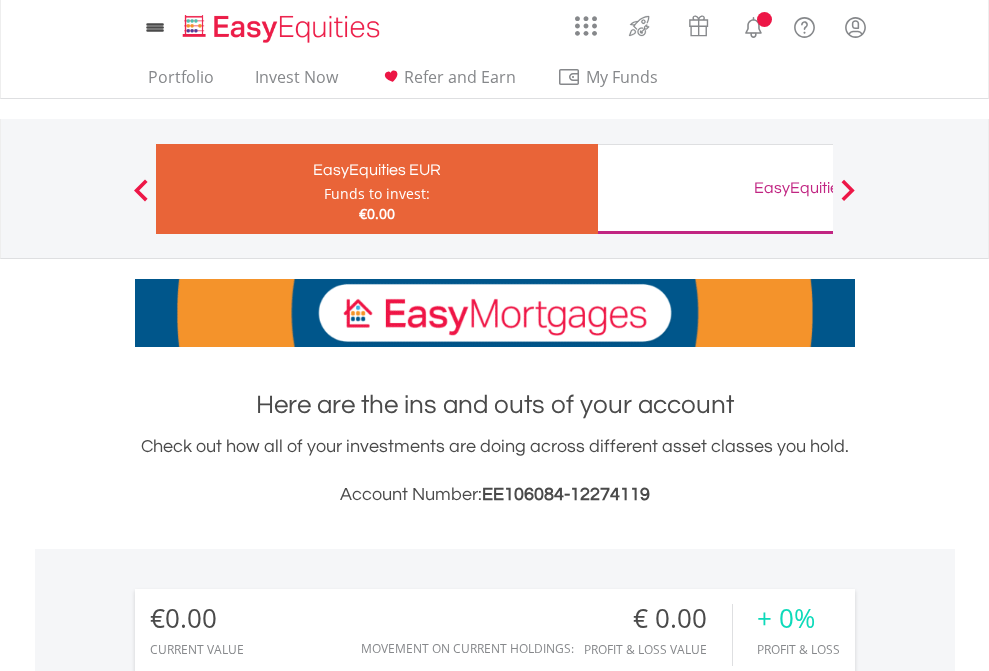 scroll, scrollTop: 1486, scrollLeft: 0, axis: vertical 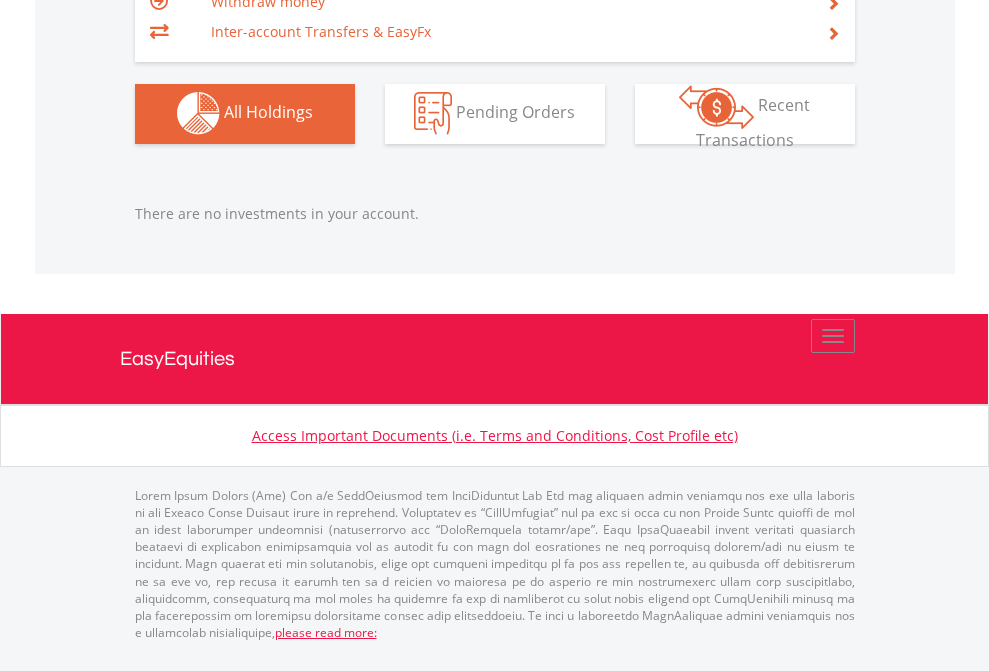 click on "EasyEquities GBP" at bounding box center (818, -1142) 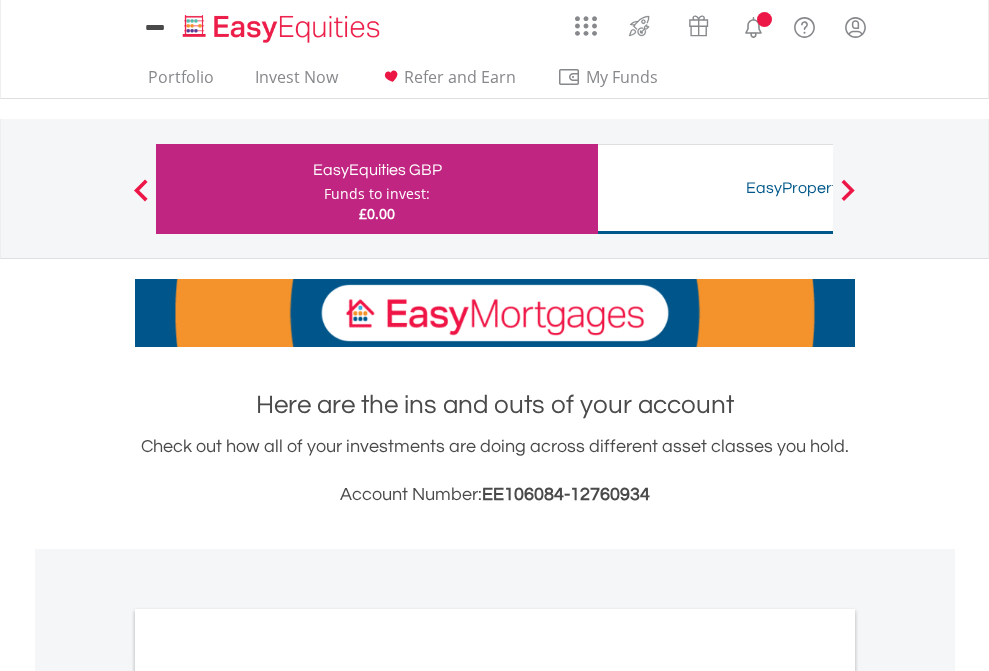 scroll, scrollTop: 0, scrollLeft: 0, axis: both 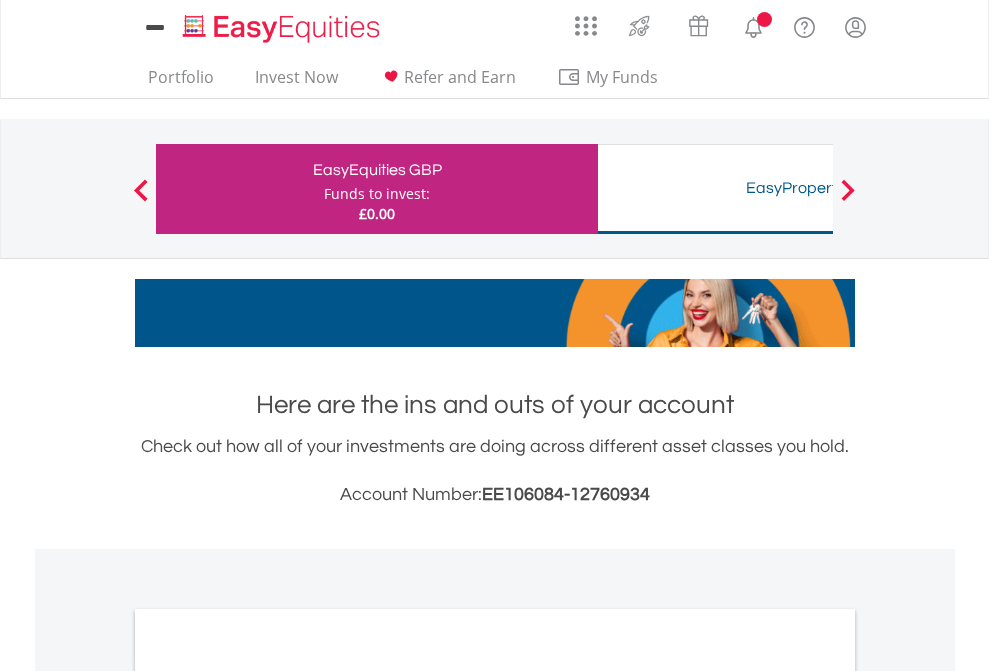 click on "All Holdings" at bounding box center (268, 1096) 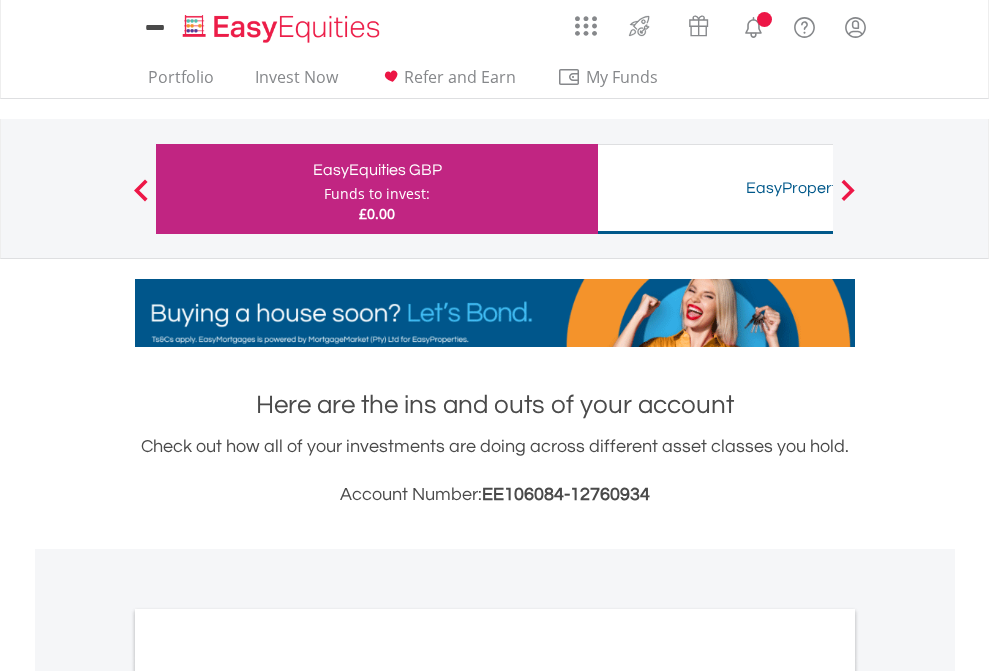 scroll, scrollTop: 1202, scrollLeft: 0, axis: vertical 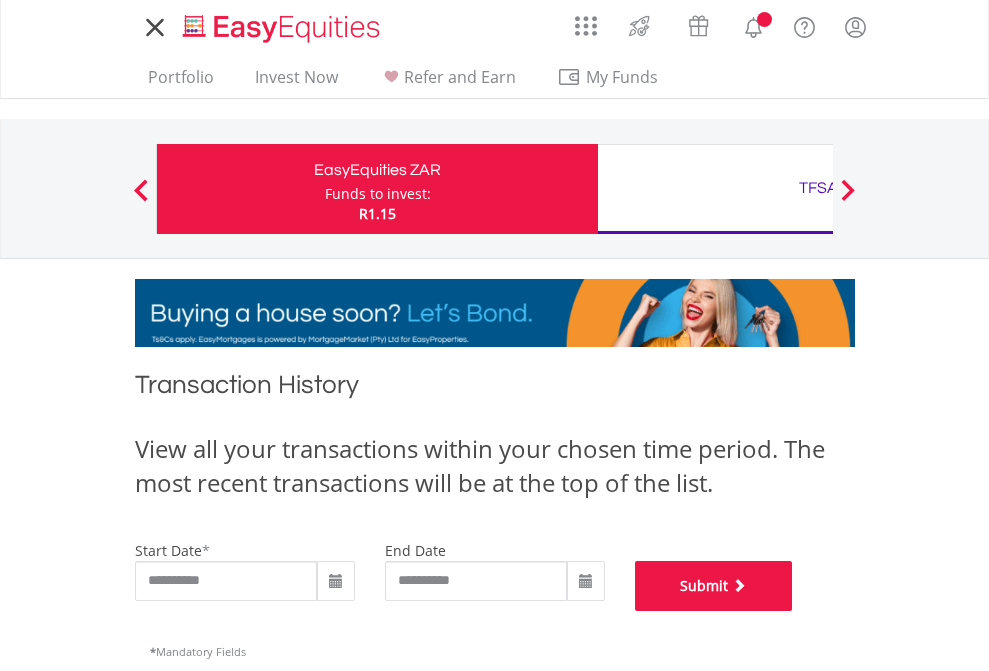click on "Submit" at bounding box center (714, 586) 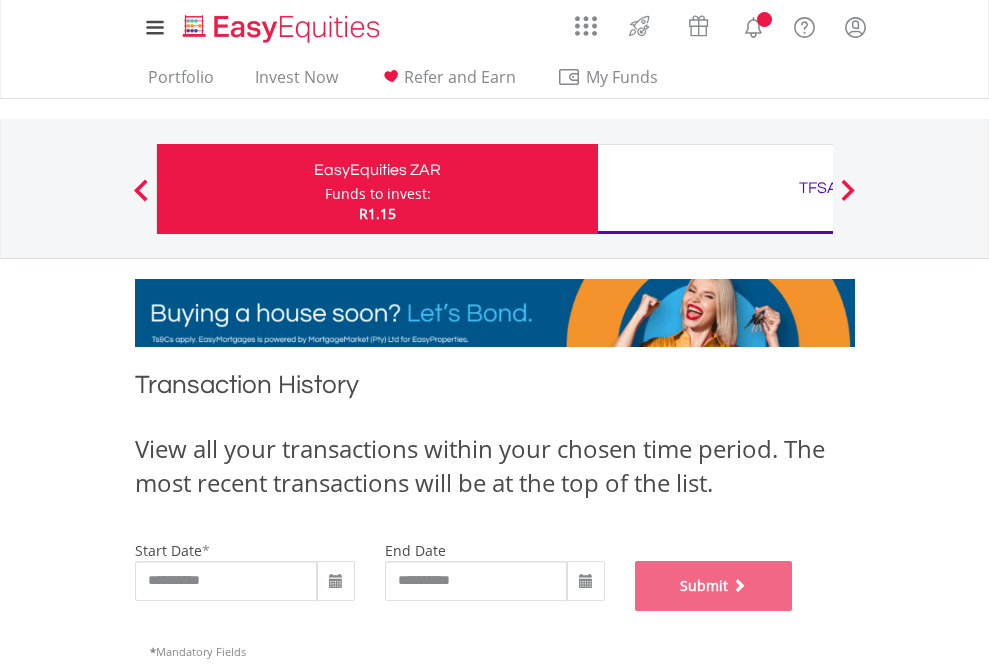 scroll, scrollTop: 811, scrollLeft: 0, axis: vertical 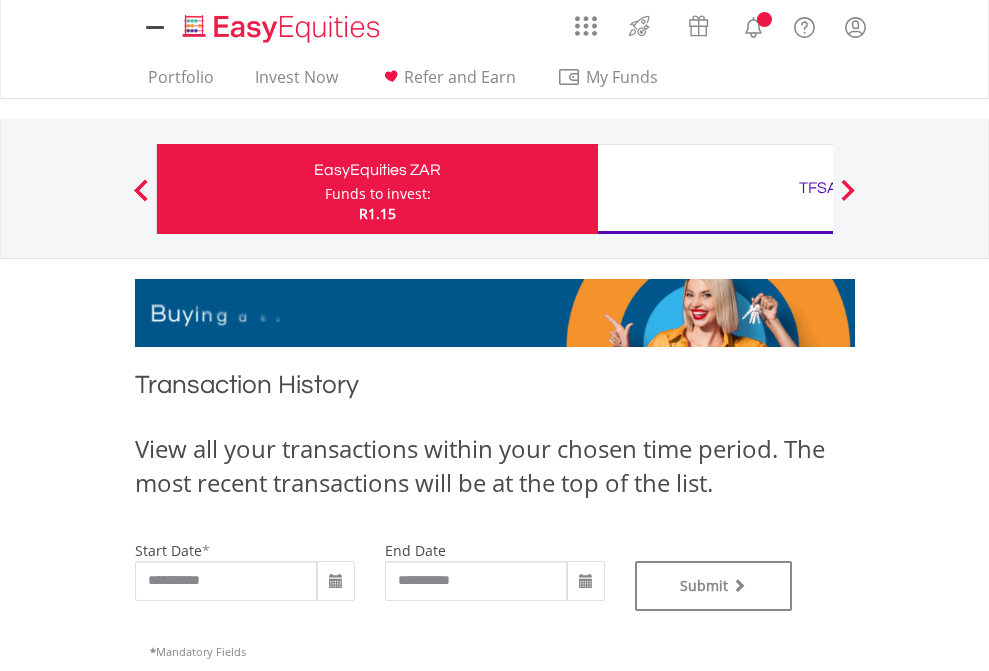 click on "TFSA" at bounding box center [818, 188] 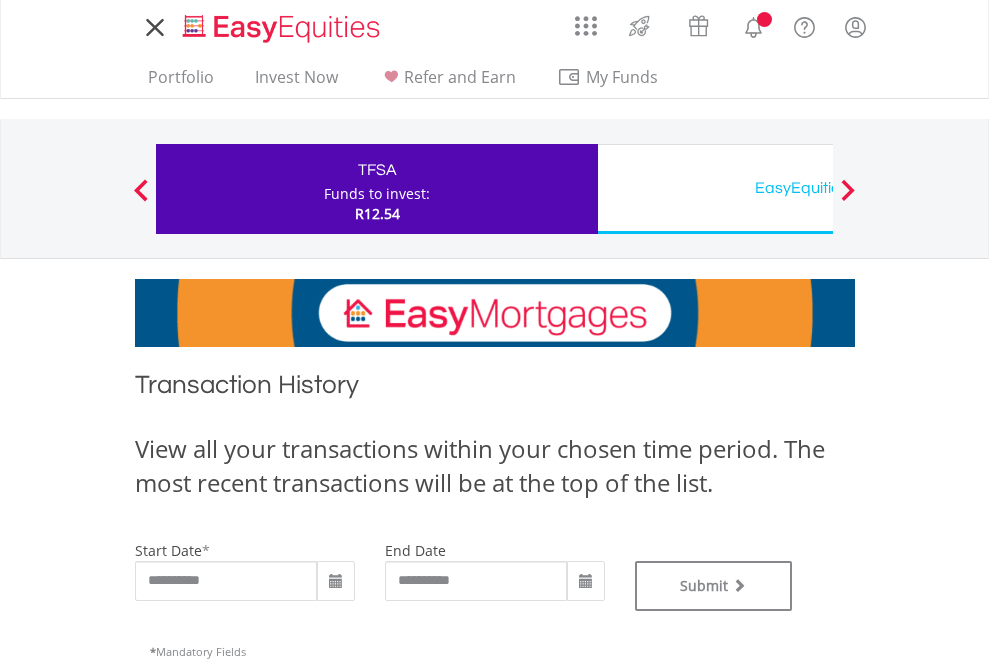 scroll, scrollTop: 0, scrollLeft: 0, axis: both 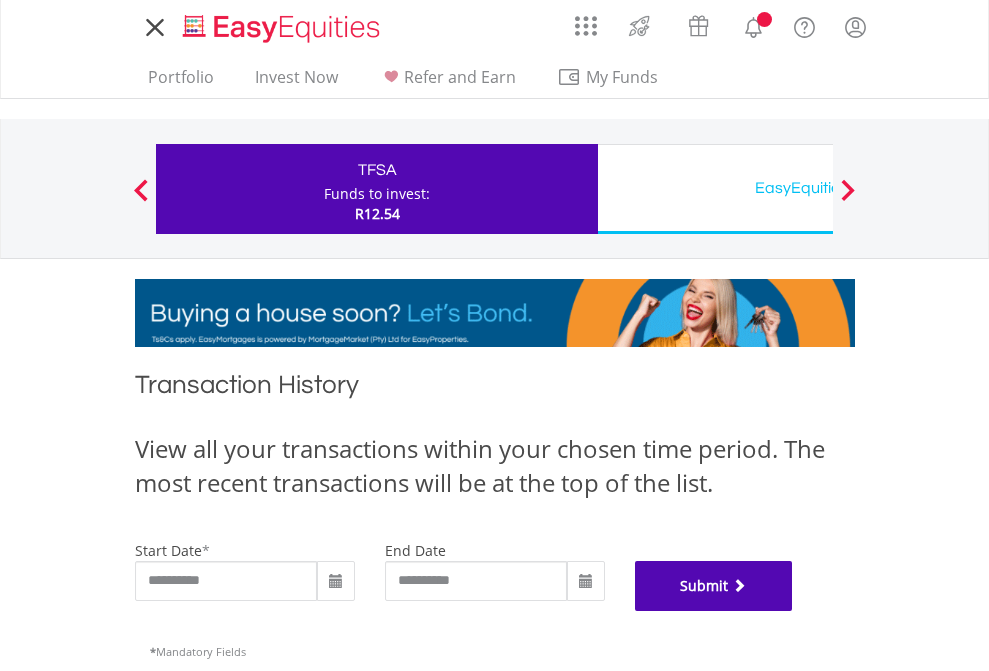click on "Submit" at bounding box center [714, 586] 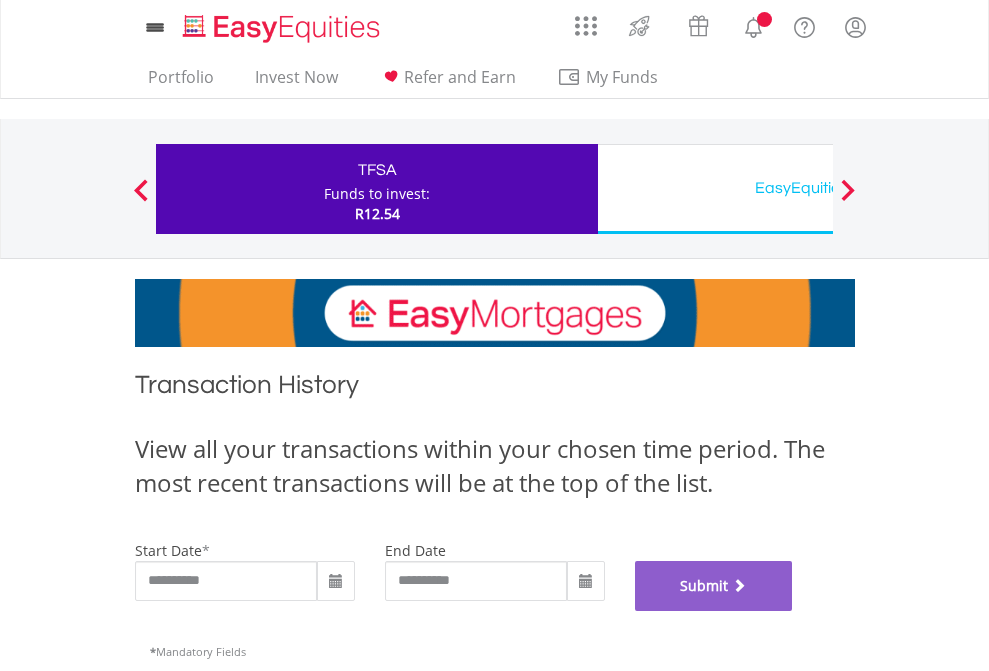 scroll, scrollTop: 811, scrollLeft: 0, axis: vertical 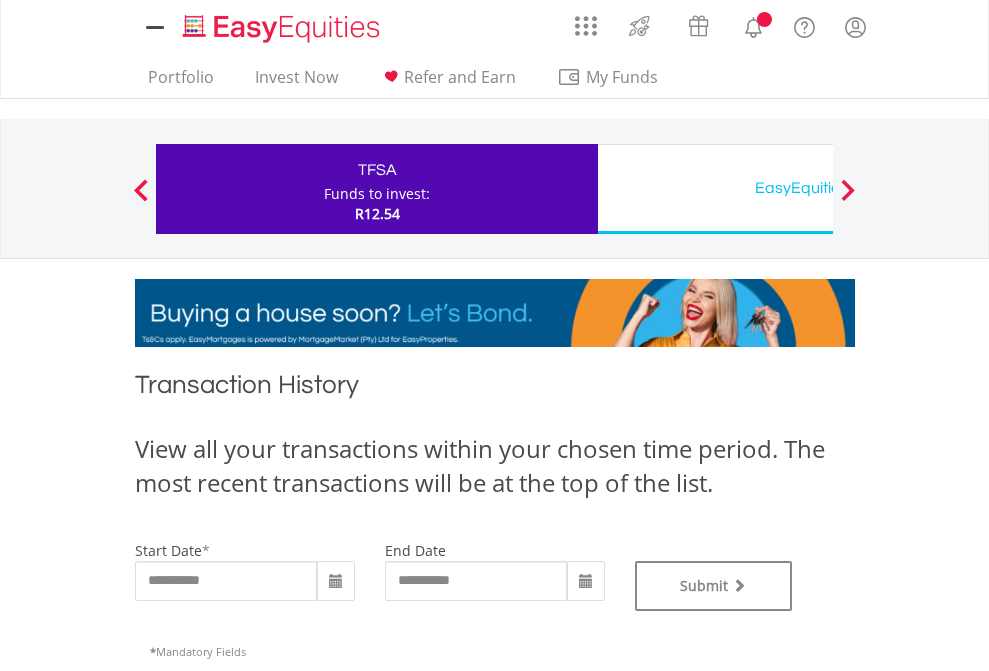 click on "EasyEquities USD" at bounding box center [818, 188] 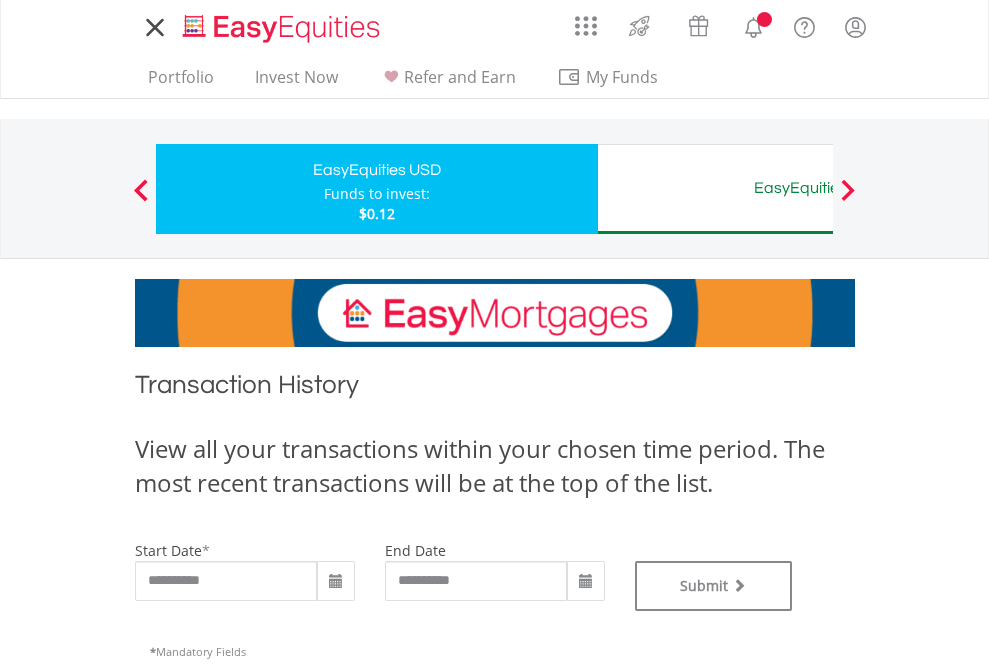 scroll, scrollTop: 0, scrollLeft: 0, axis: both 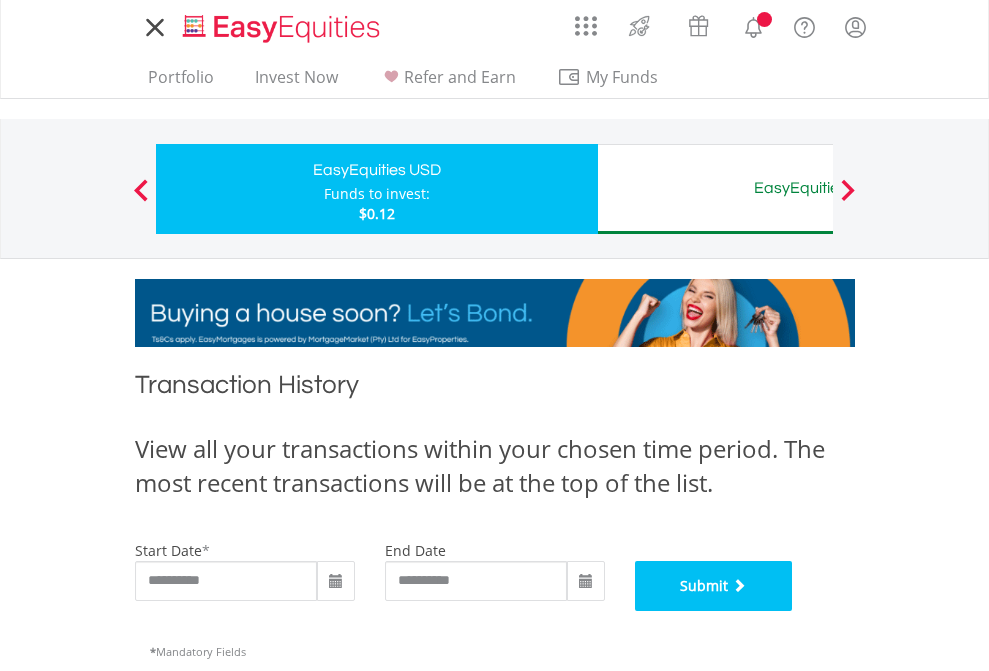 click on "Submit" at bounding box center [714, 586] 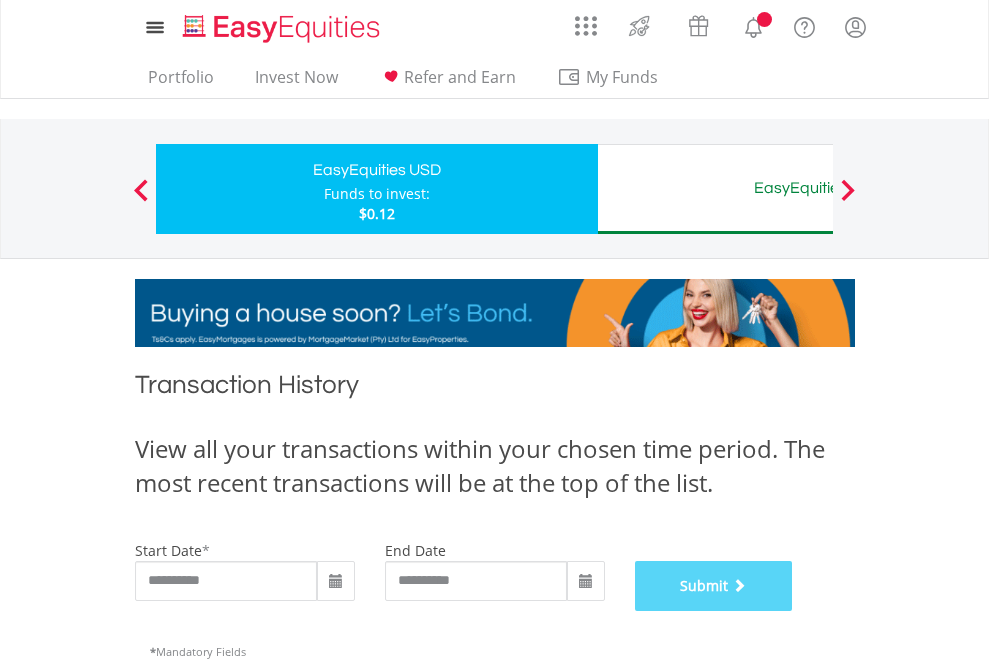 scroll, scrollTop: 811, scrollLeft: 0, axis: vertical 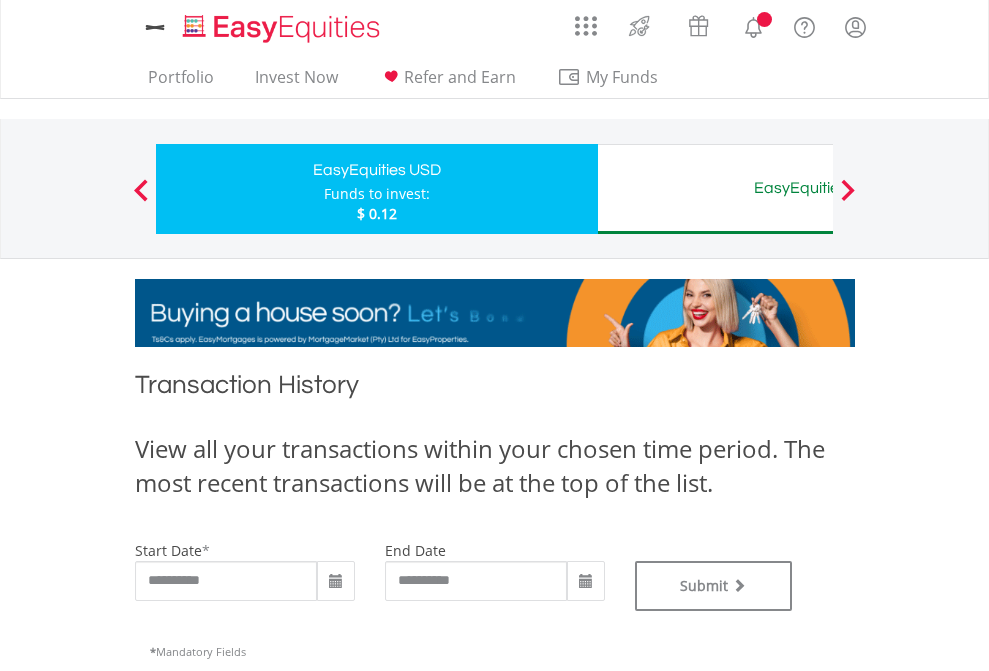 click on "EasyEquities AUD" at bounding box center [818, 188] 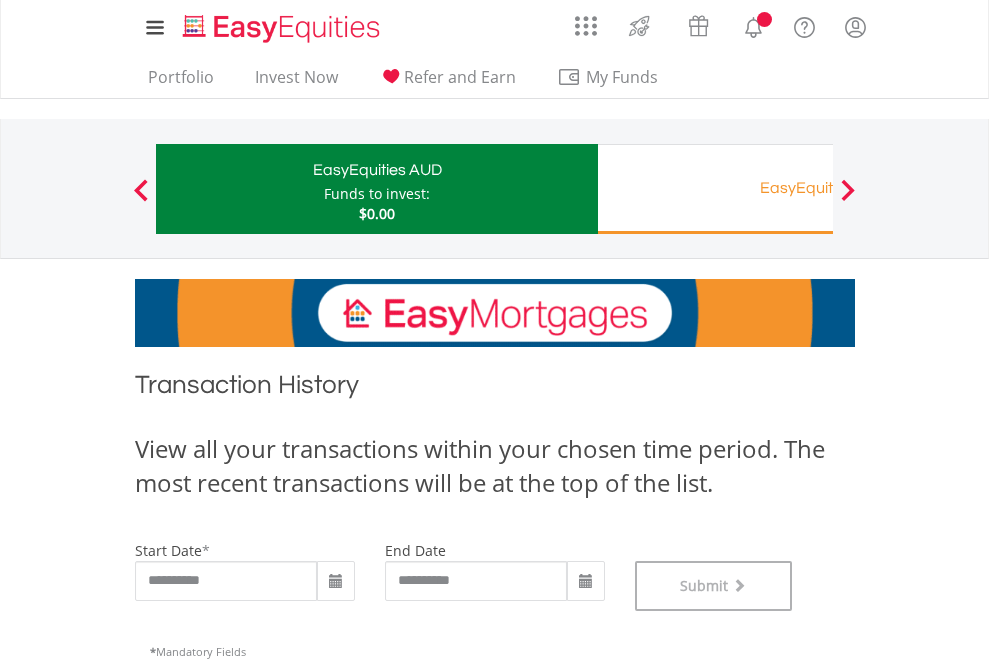 scroll, scrollTop: 811, scrollLeft: 0, axis: vertical 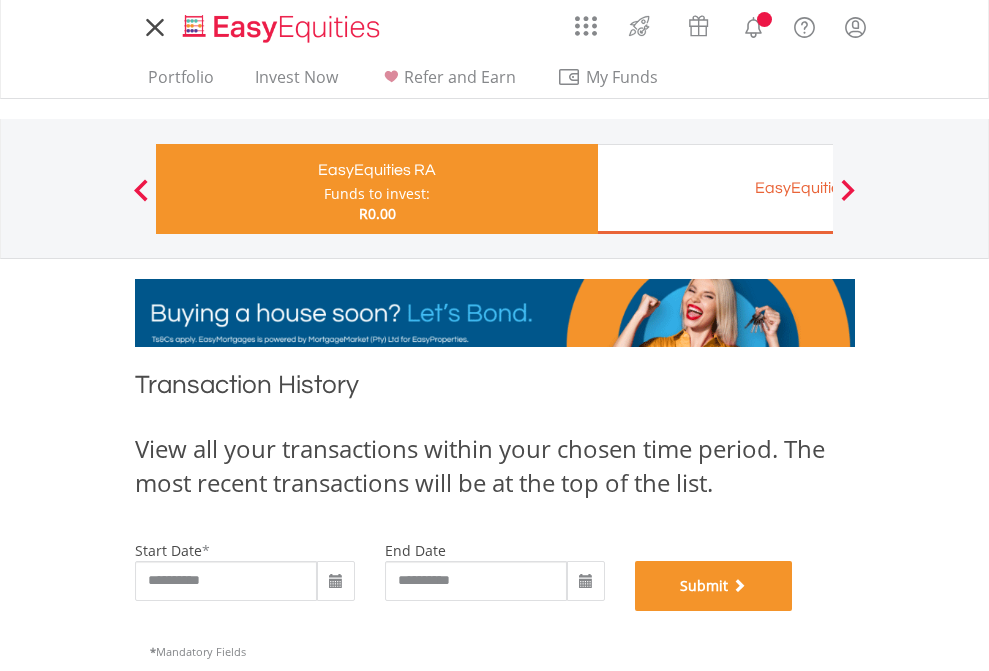 click on "Submit" at bounding box center [714, 586] 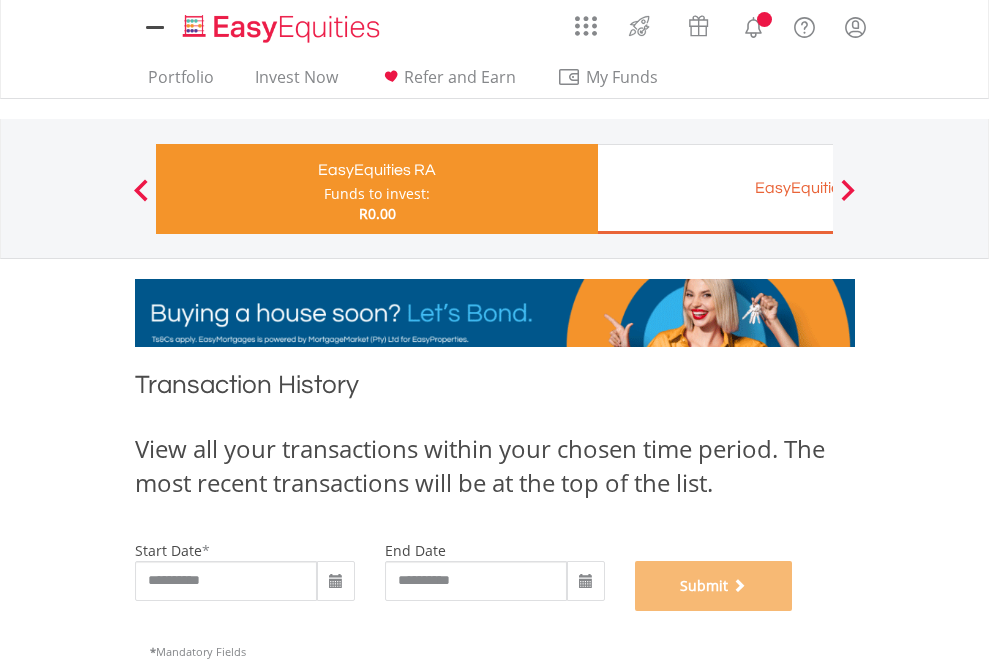 scroll, scrollTop: 811, scrollLeft: 0, axis: vertical 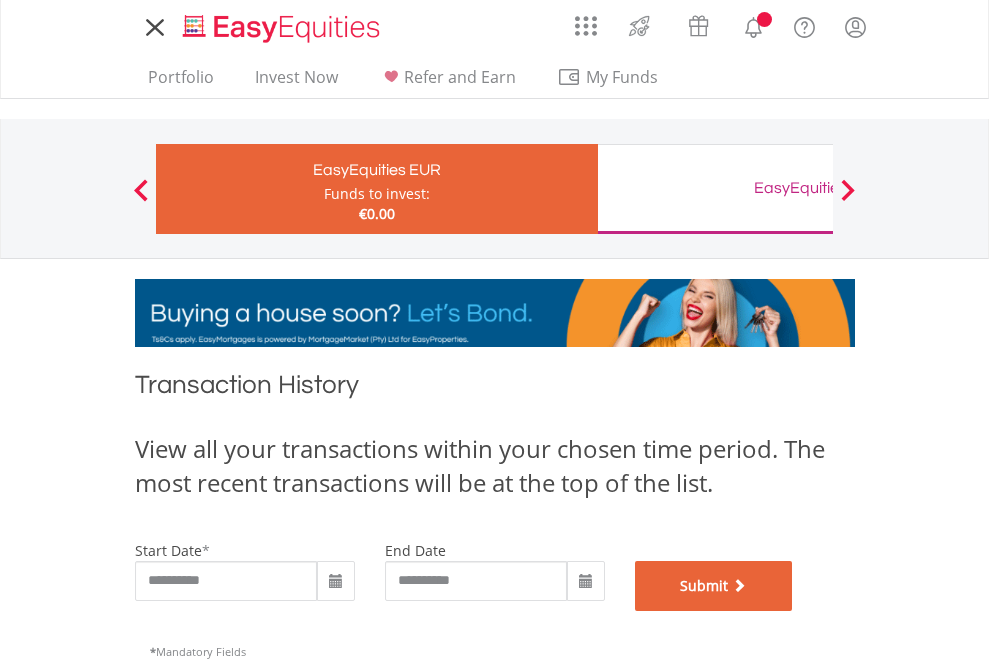 click on "Submit" at bounding box center (714, 586) 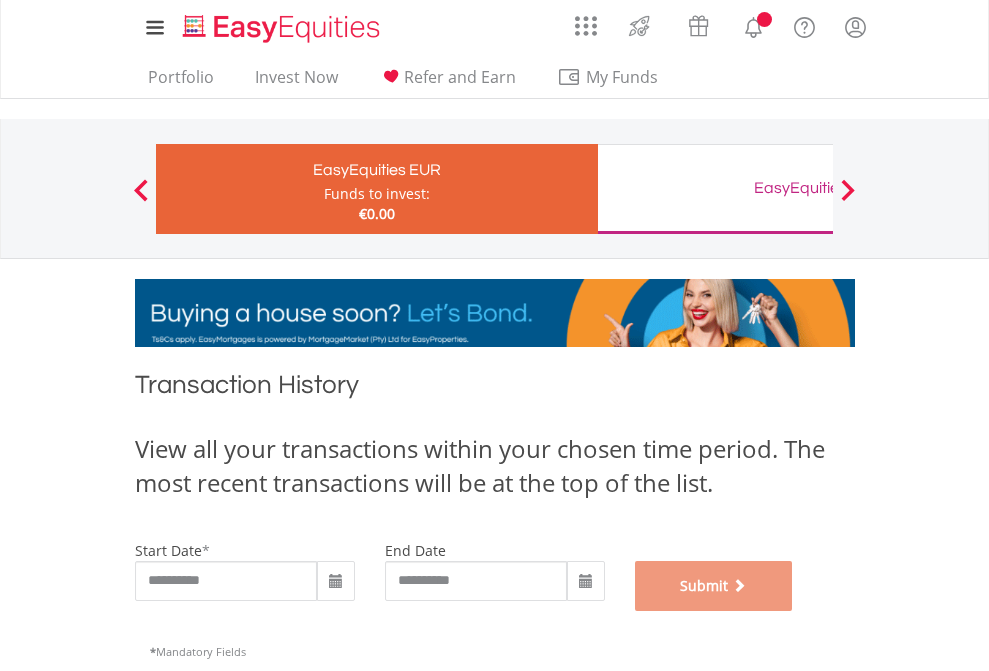 scroll, scrollTop: 811, scrollLeft: 0, axis: vertical 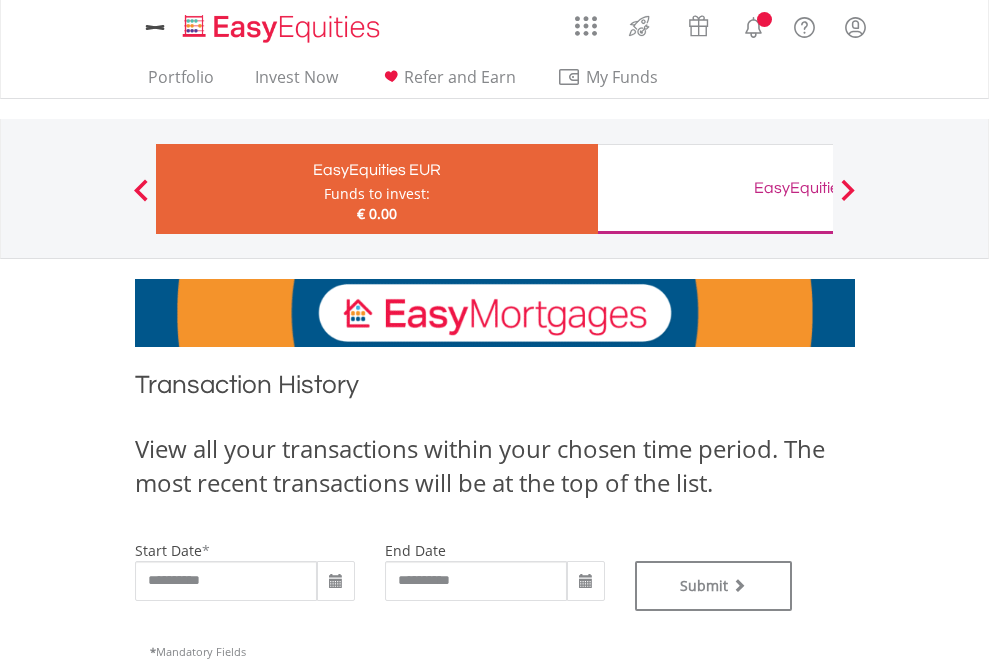 click on "EasyEquities GBP" at bounding box center (818, 188) 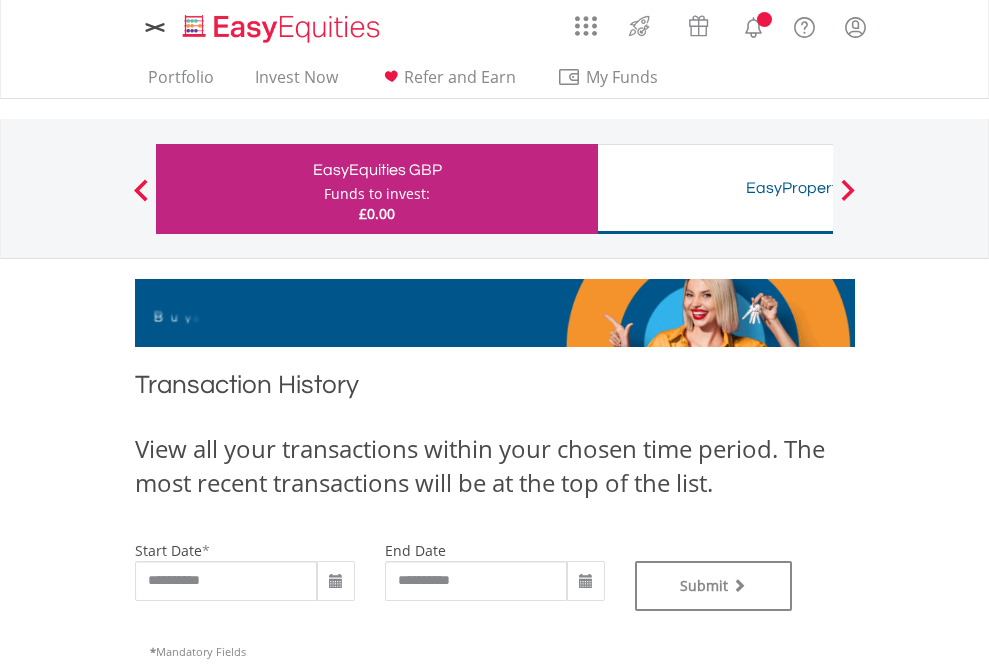 scroll, scrollTop: 0, scrollLeft: 0, axis: both 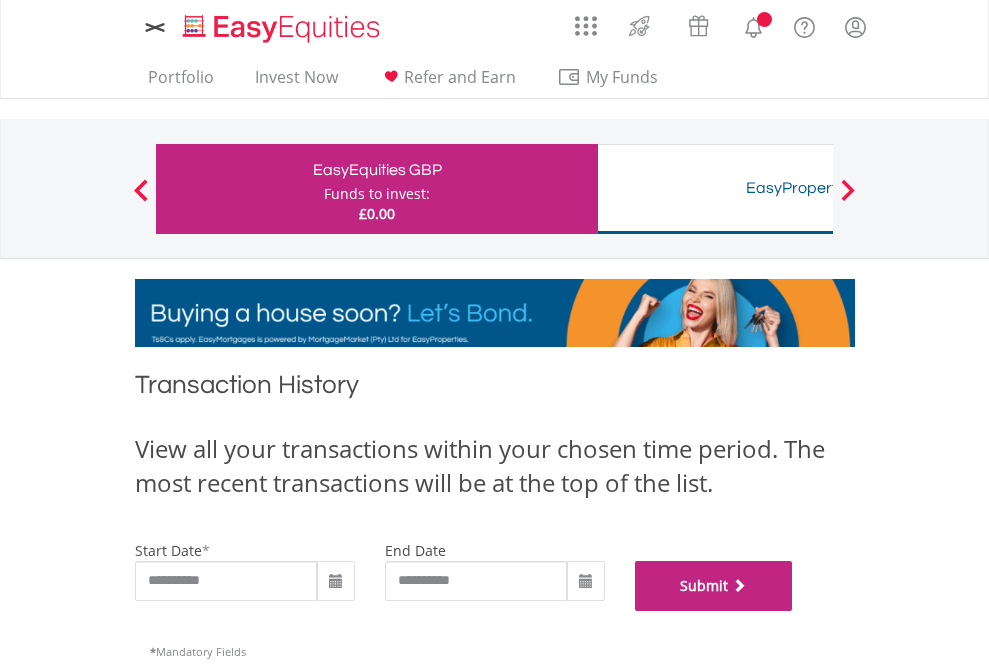 click on "Submit" at bounding box center [714, 586] 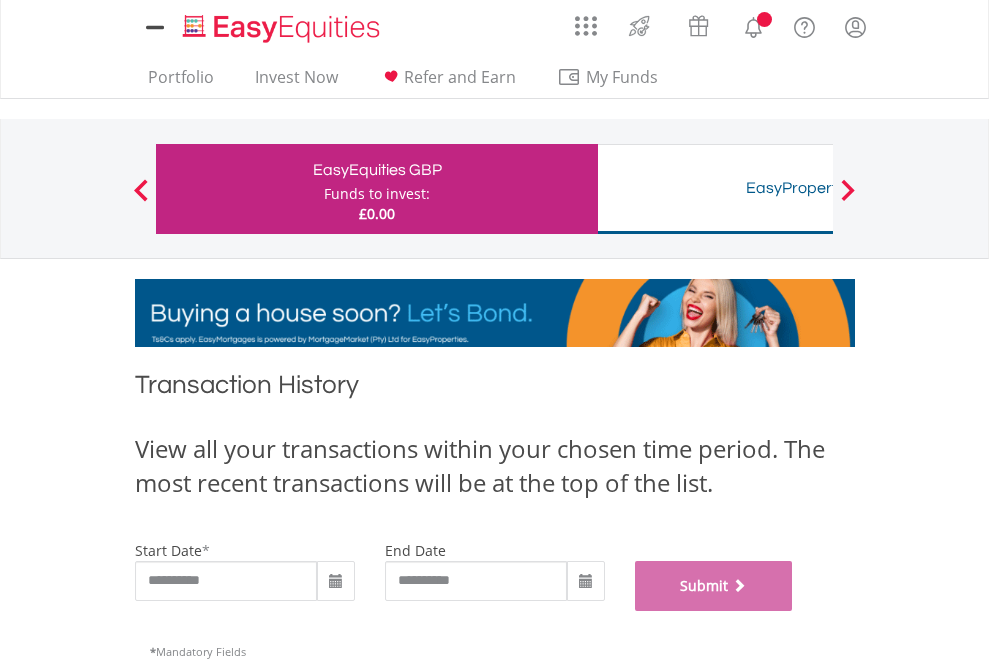 scroll, scrollTop: 811, scrollLeft: 0, axis: vertical 